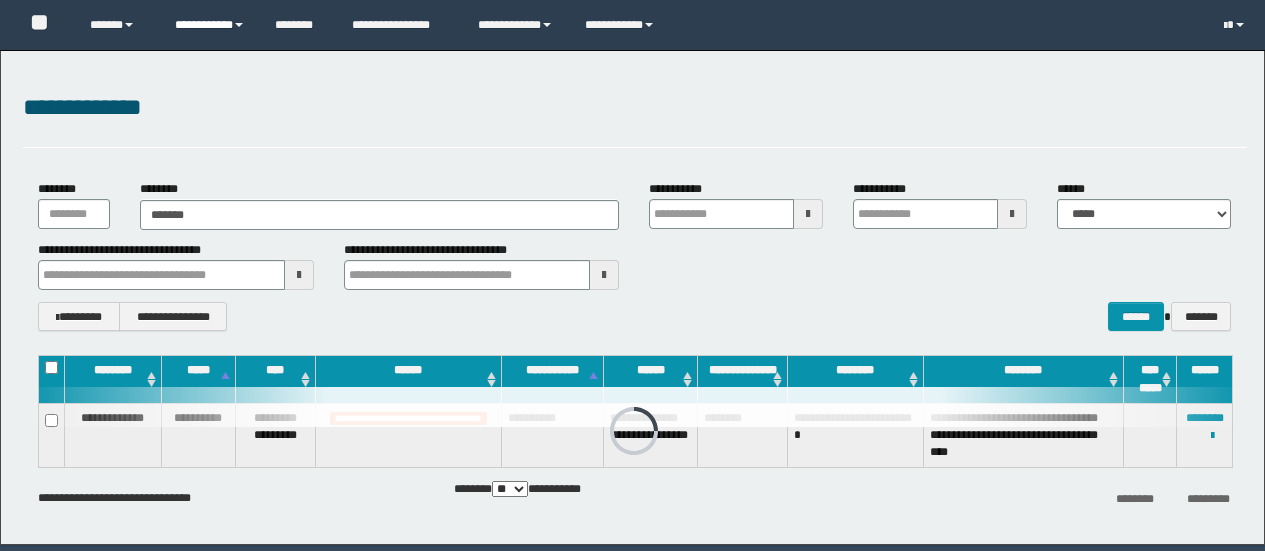 scroll, scrollTop: 0, scrollLeft: 0, axis: both 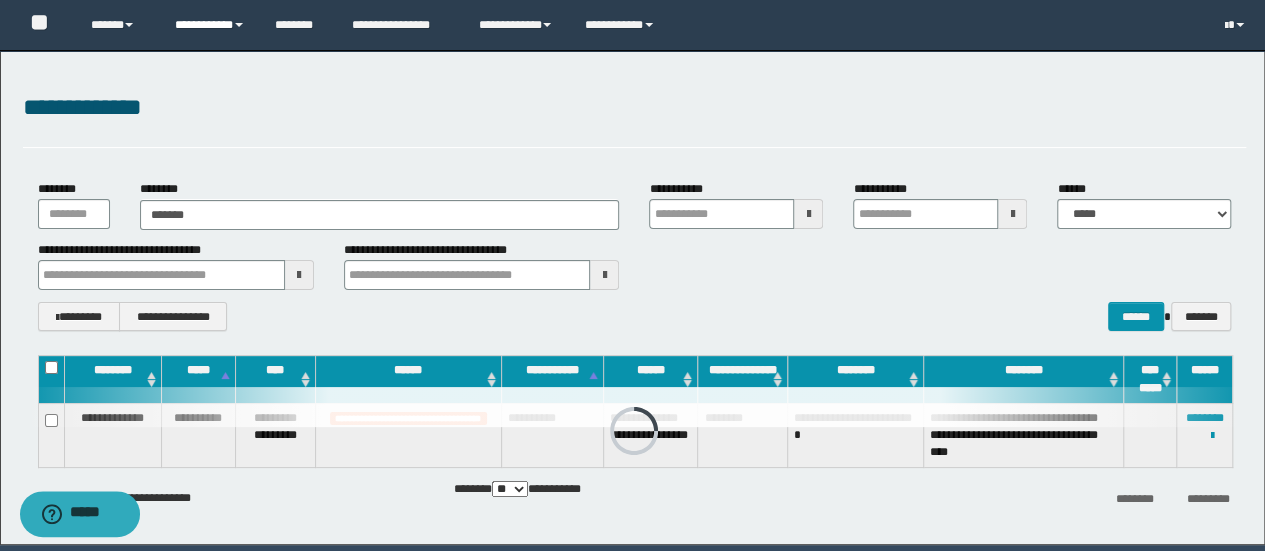 click on "**********" at bounding box center [210, 25] 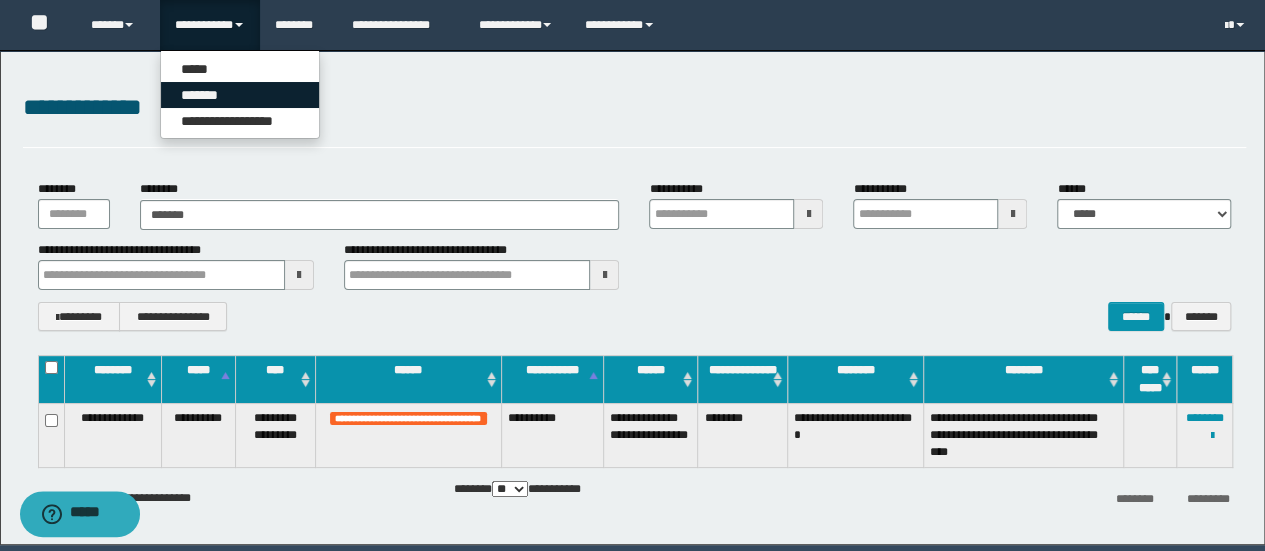 click on "*******" at bounding box center (240, 95) 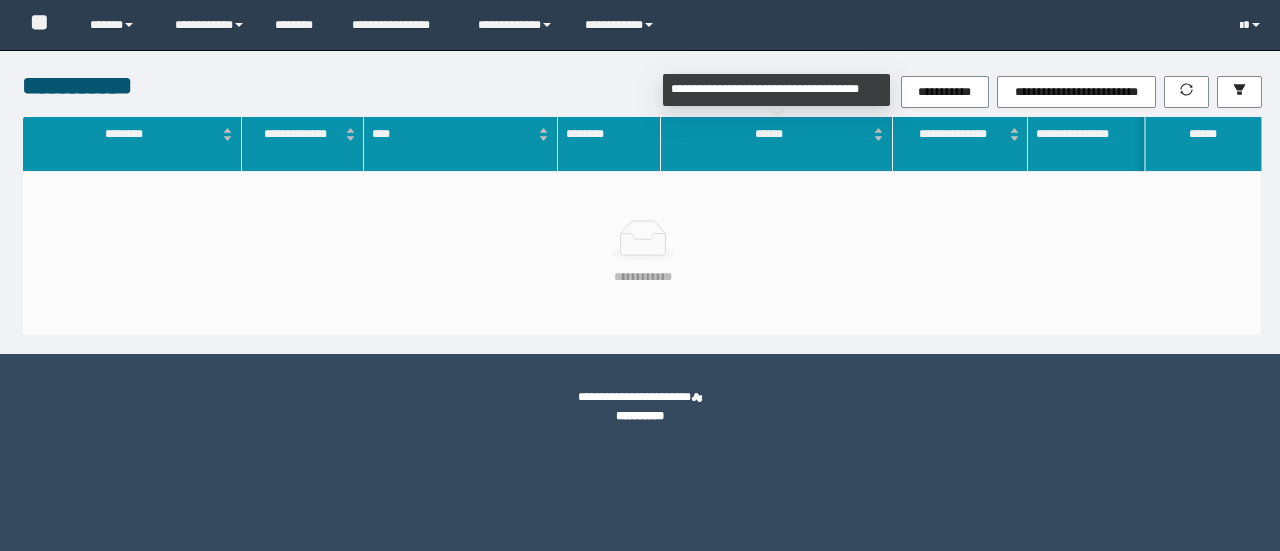 scroll, scrollTop: 0, scrollLeft: 0, axis: both 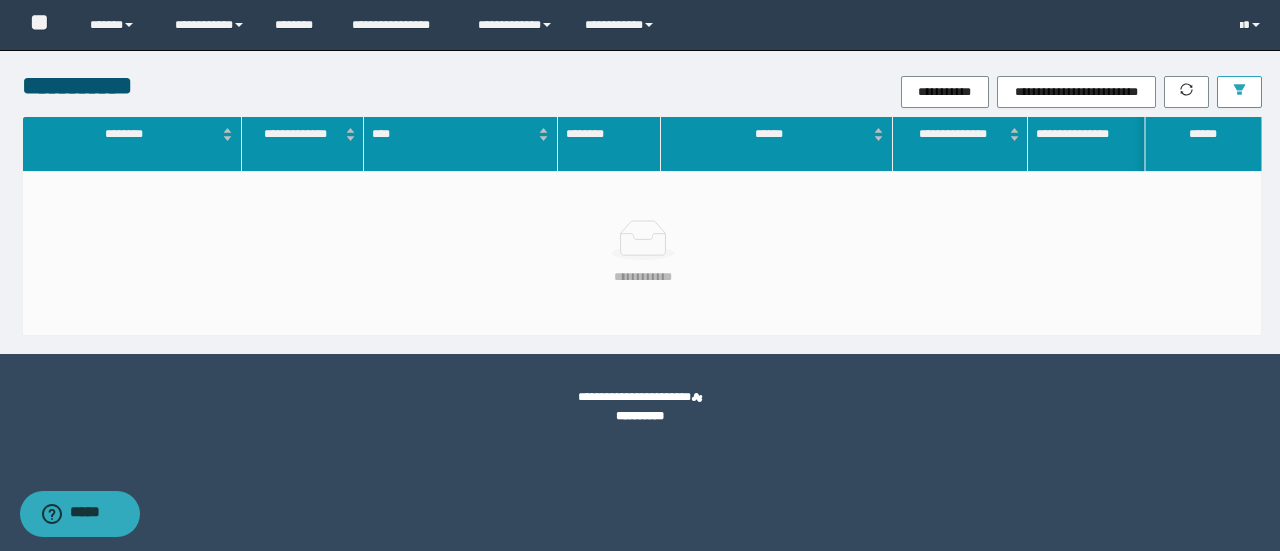 click at bounding box center (1239, 92) 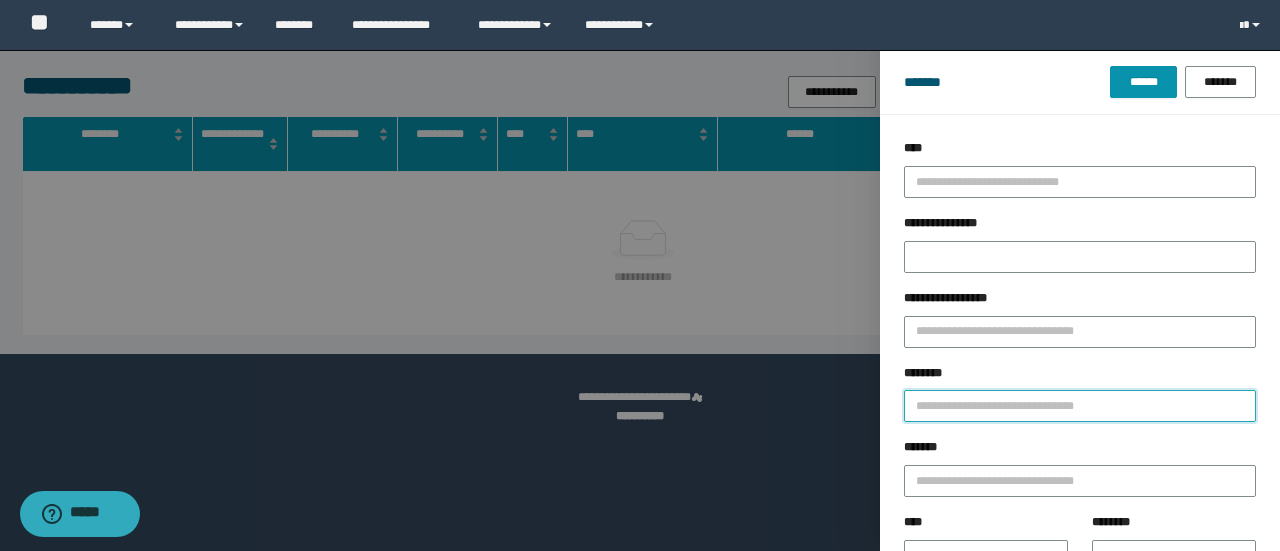 click on "********" at bounding box center [1080, 406] 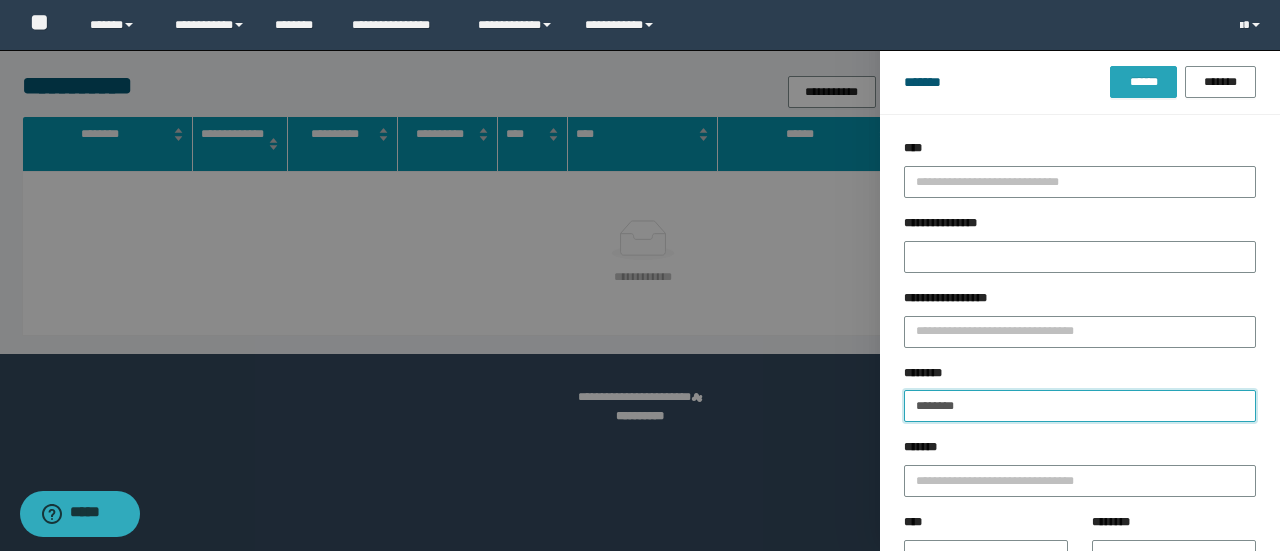 type on "********" 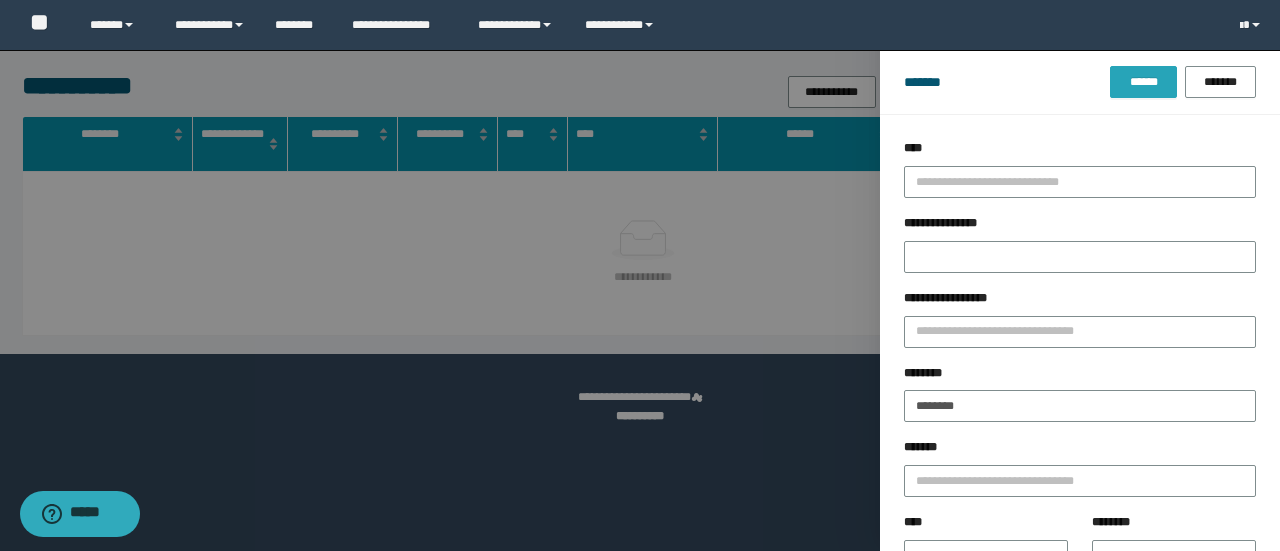 click on "******" at bounding box center (1143, 82) 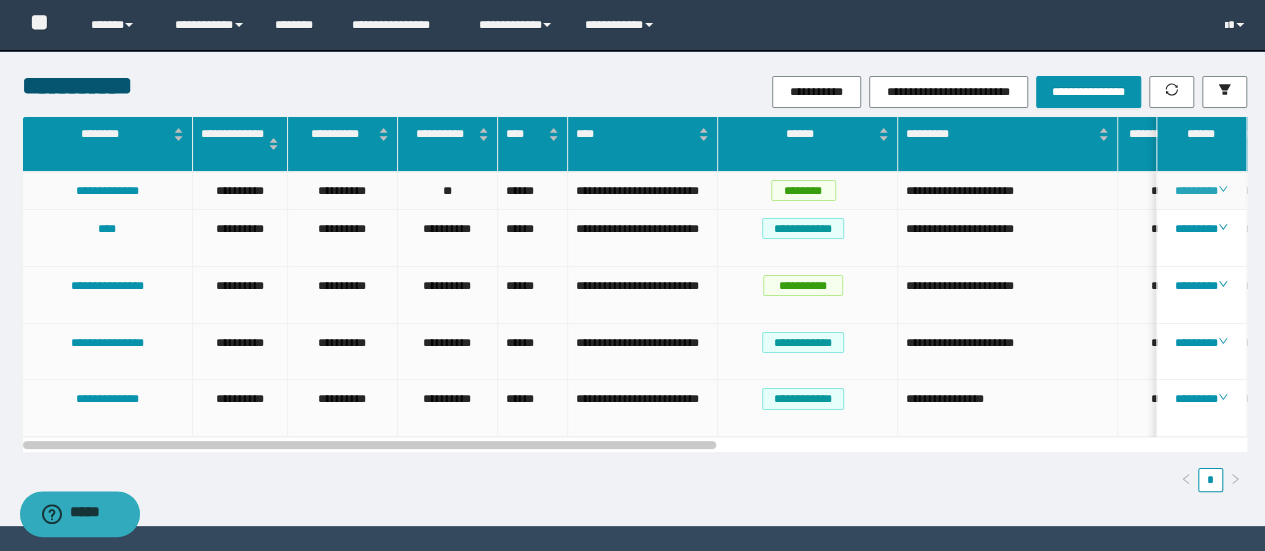click on "********" at bounding box center [1201, 191] 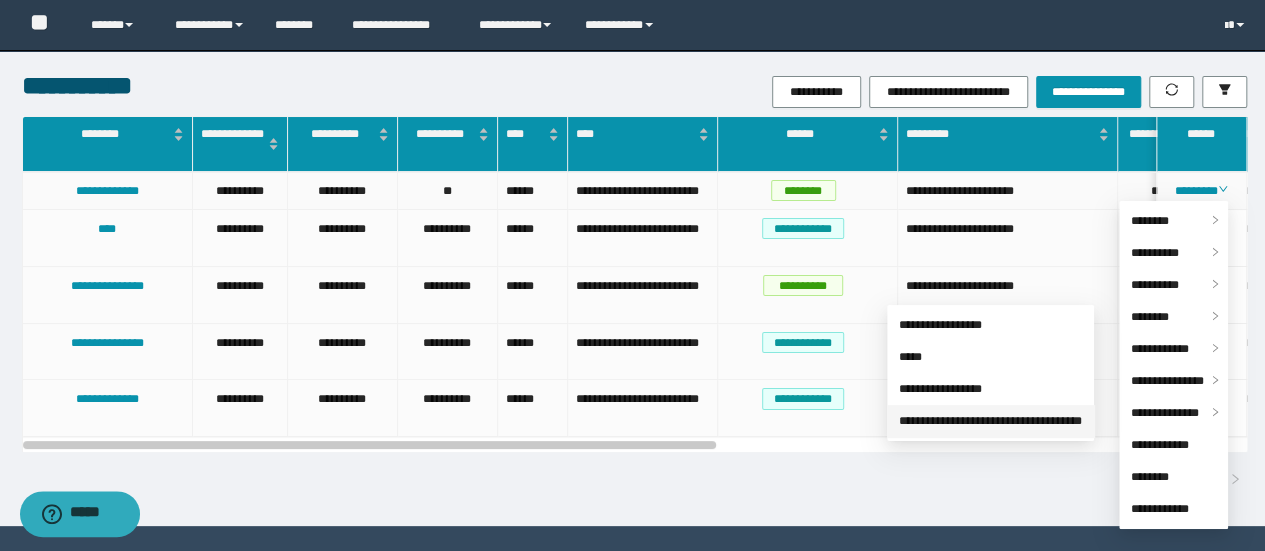 click on "**********" at bounding box center (990, 421) 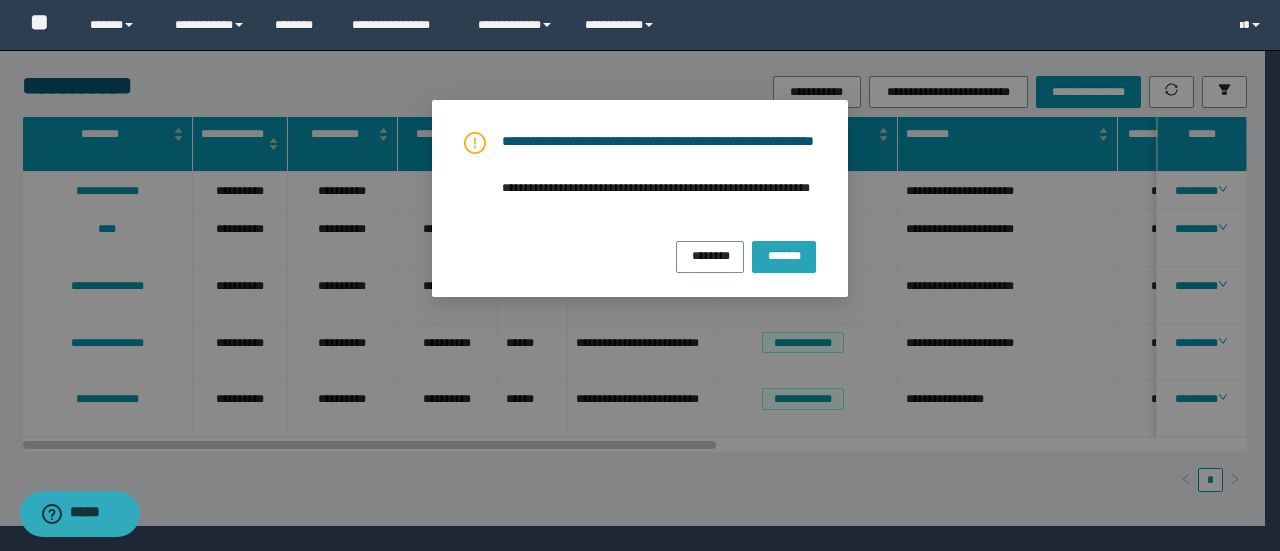 click on "*******" at bounding box center [784, 254] 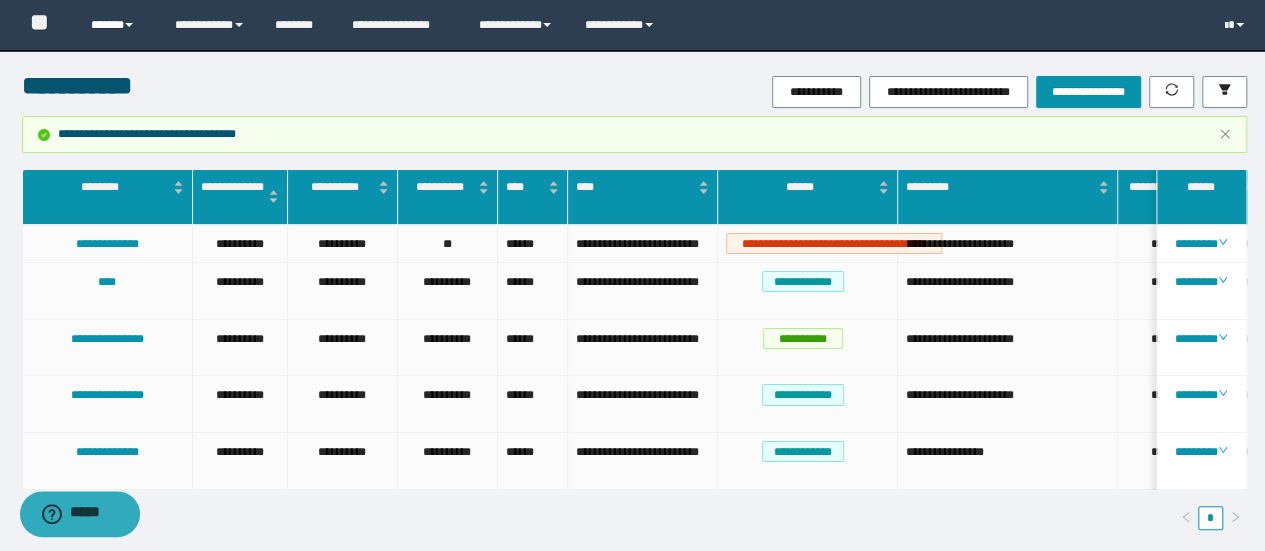 click at bounding box center [129, 25] 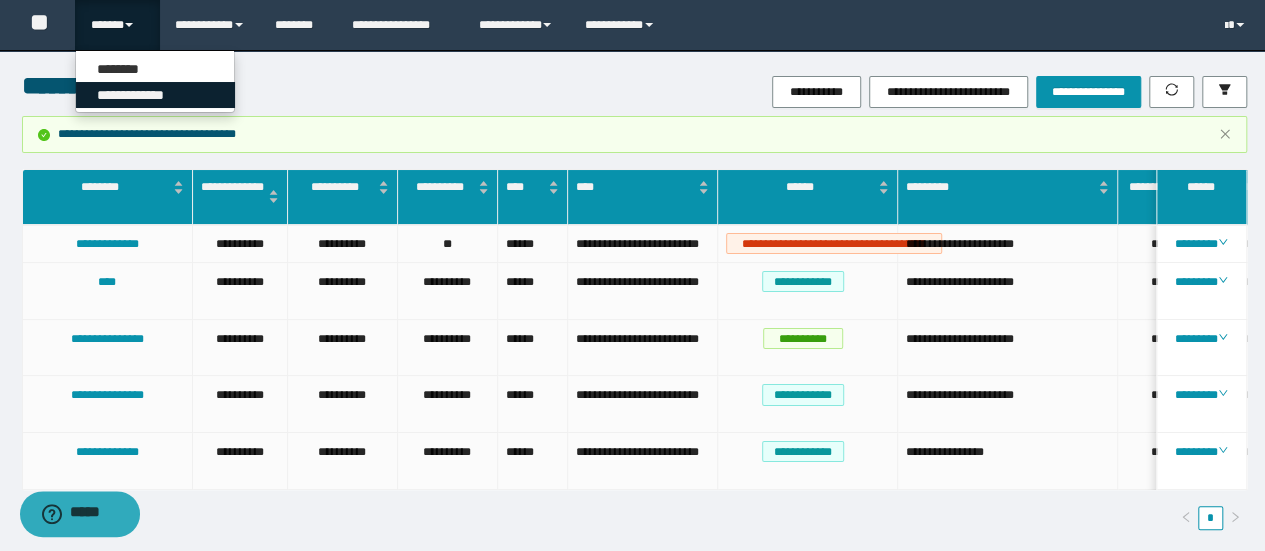 click on "**********" at bounding box center [155, 95] 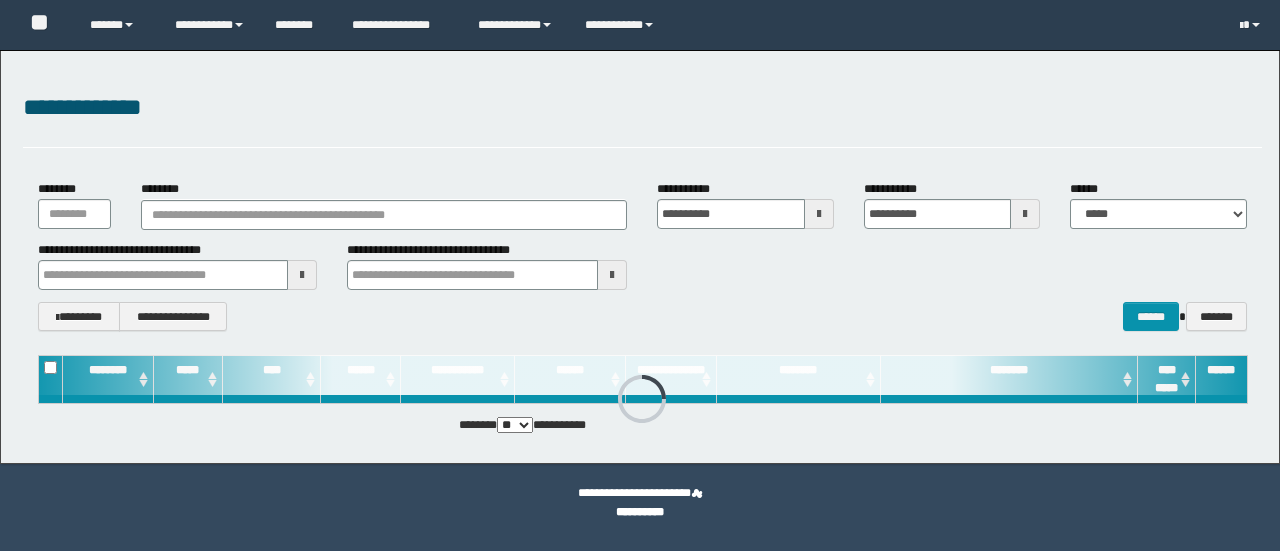 scroll, scrollTop: 0, scrollLeft: 0, axis: both 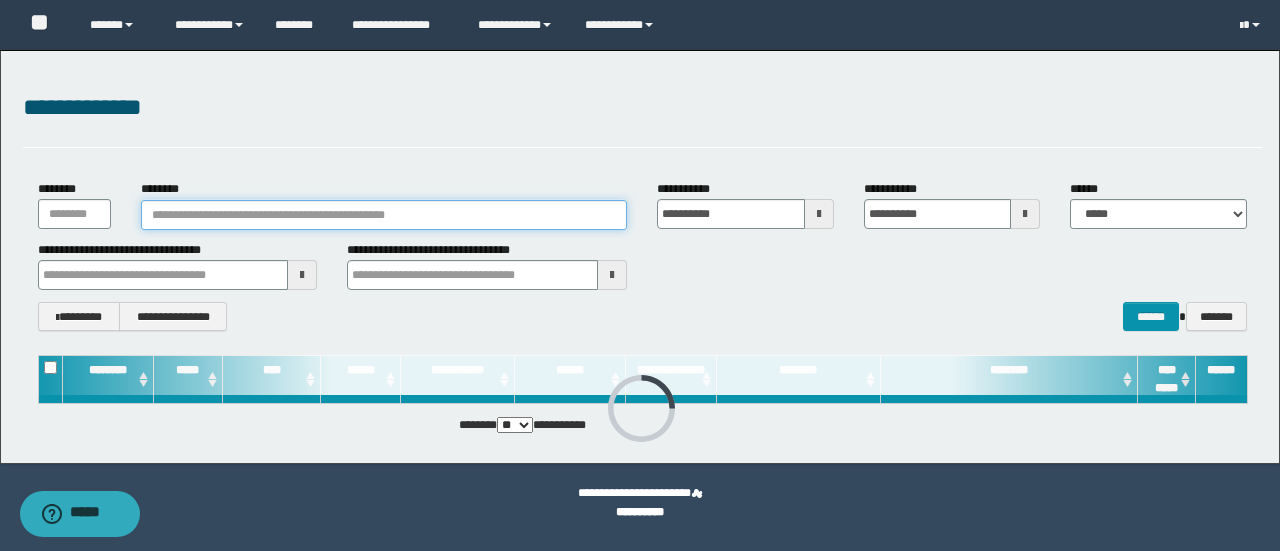 click on "********" at bounding box center (384, 215) 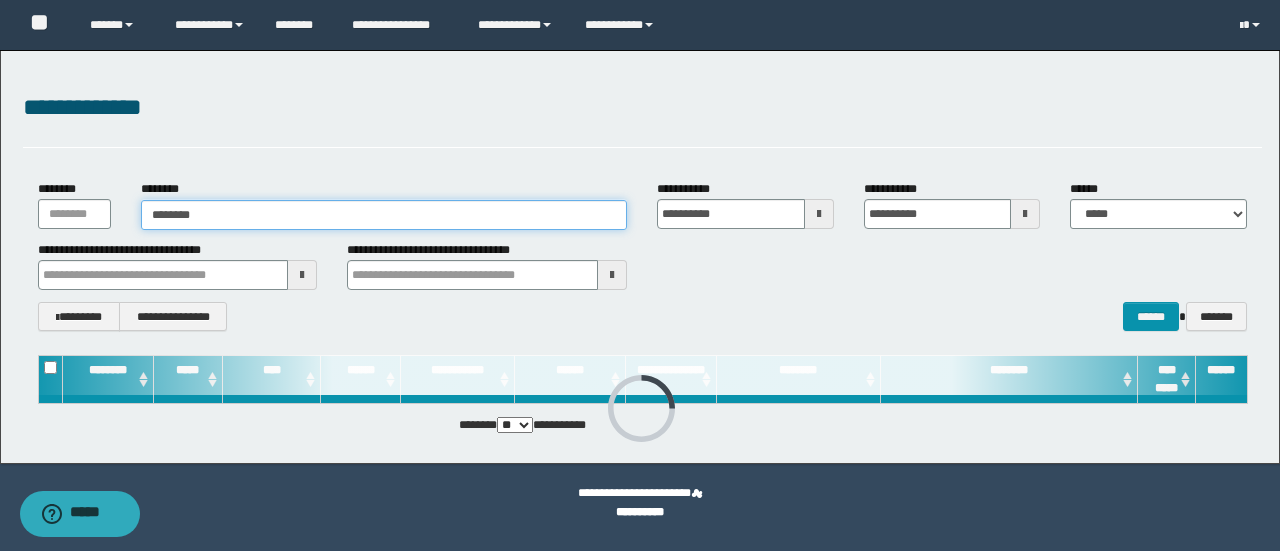 type on "********" 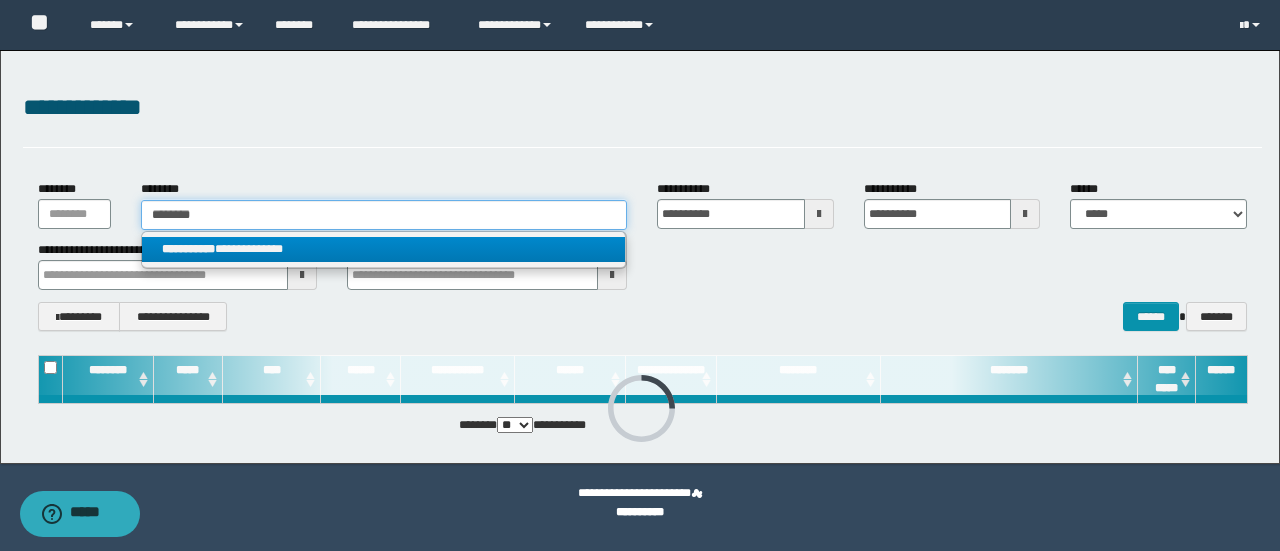 type on "********" 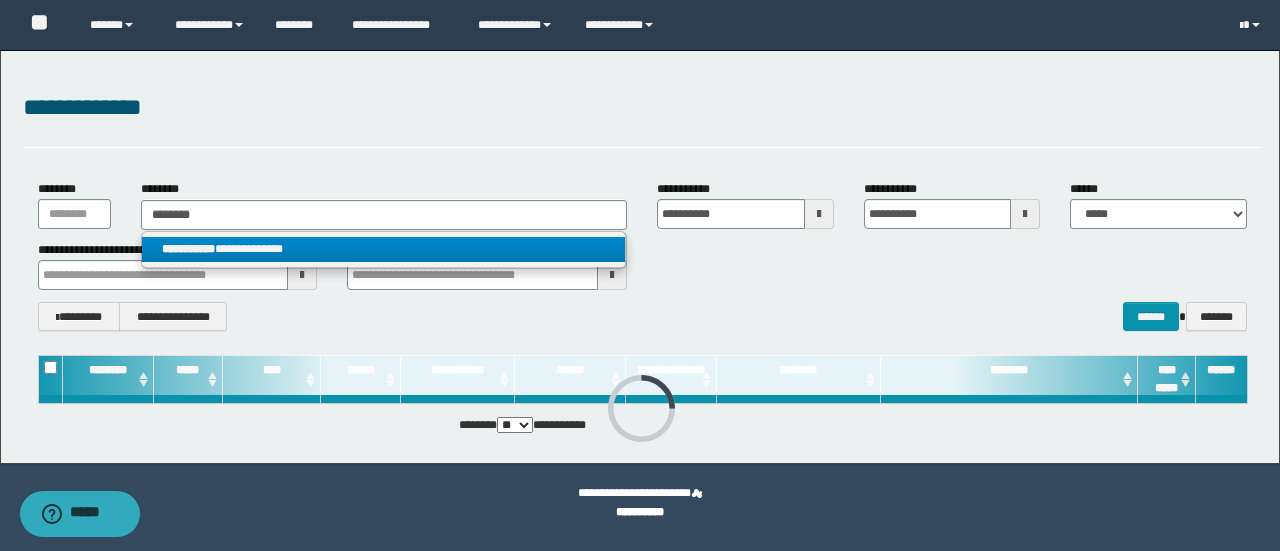 click on "**********" at bounding box center (384, 249) 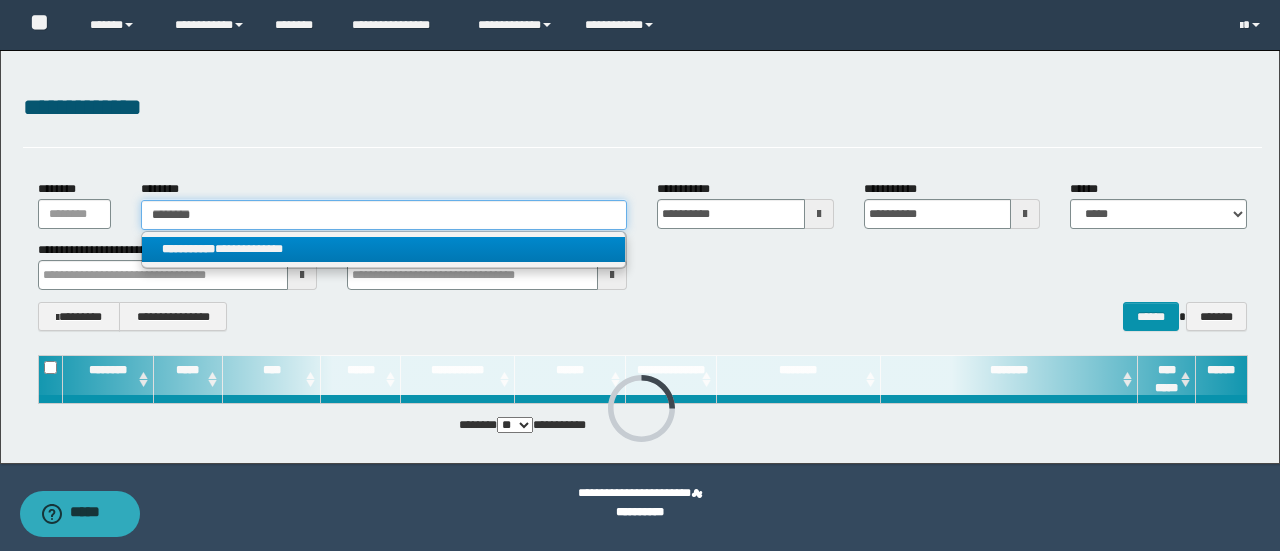 type 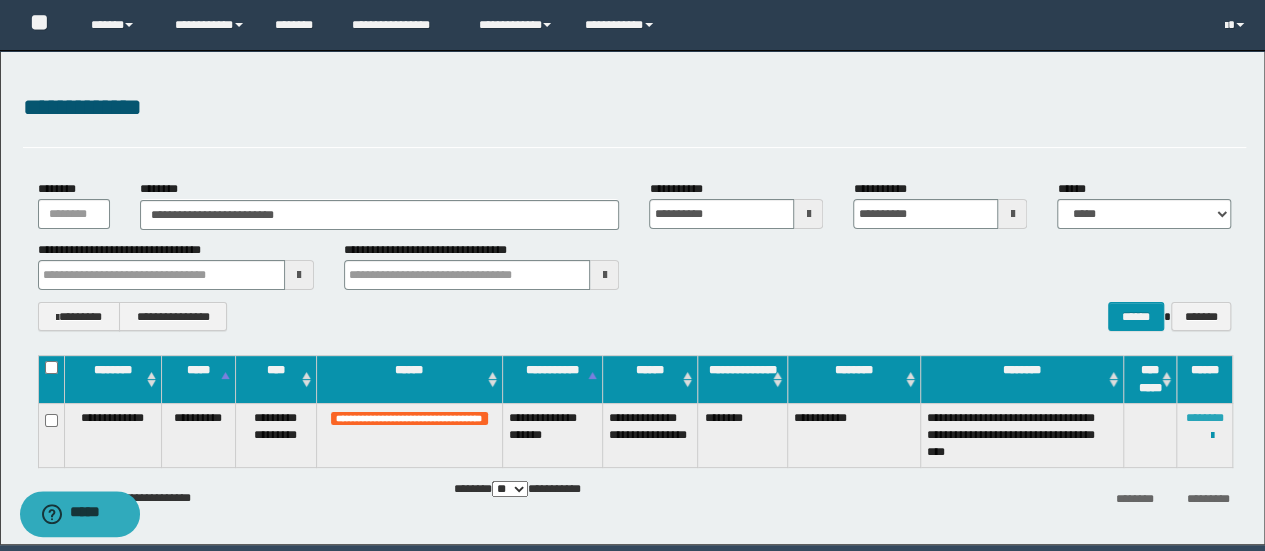click on "********" at bounding box center [1205, 418] 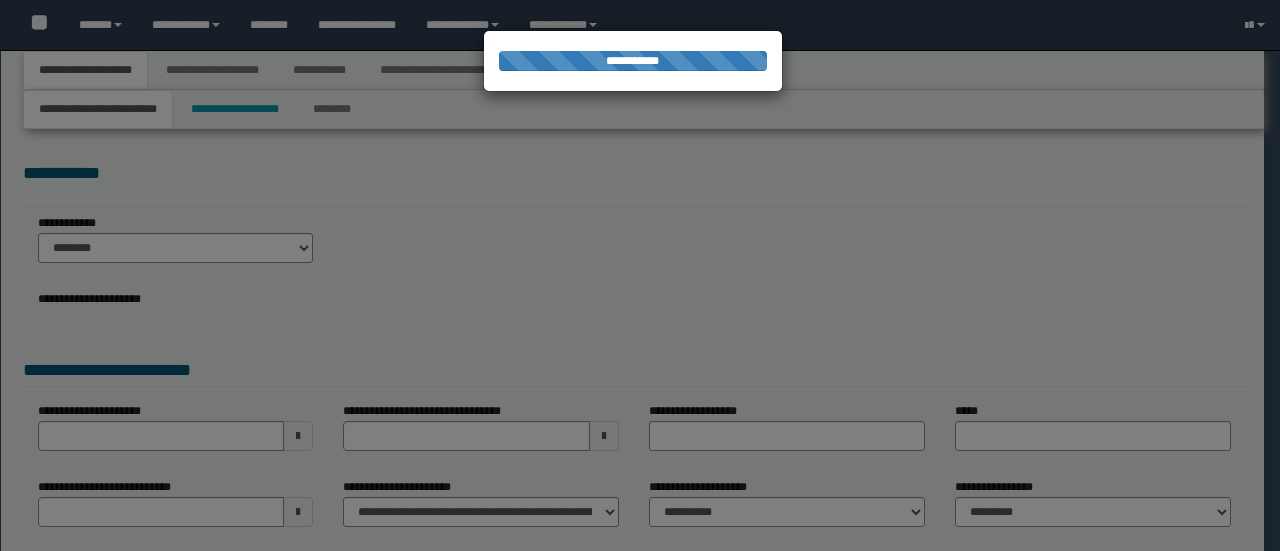 scroll, scrollTop: 0, scrollLeft: 0, axis: both 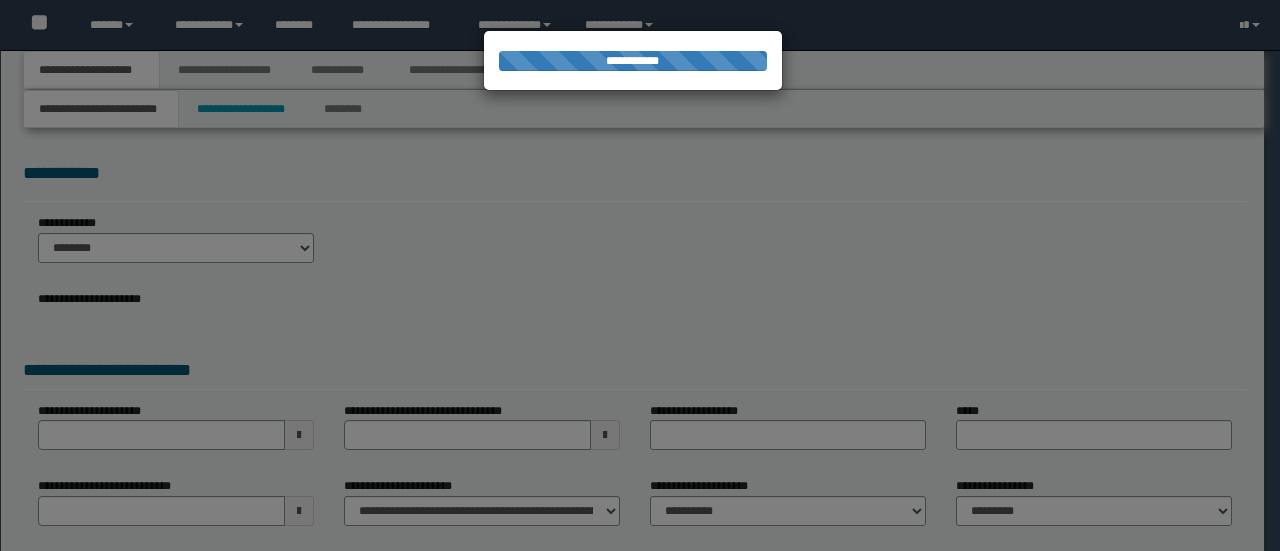 select on "**" 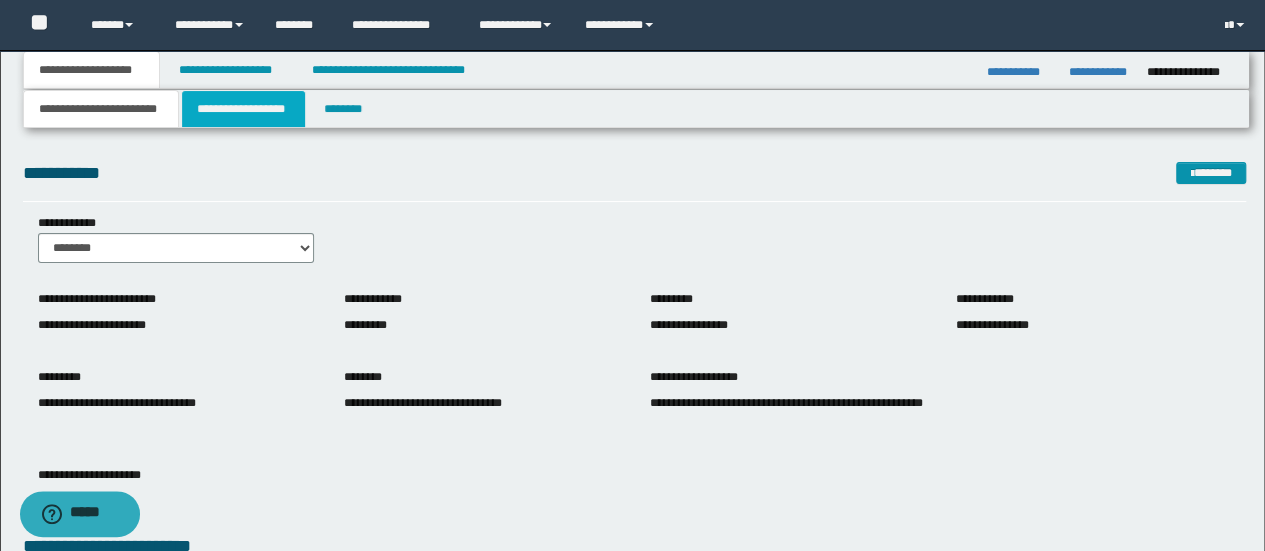 click on "**********" at bounding box center (243, 109) 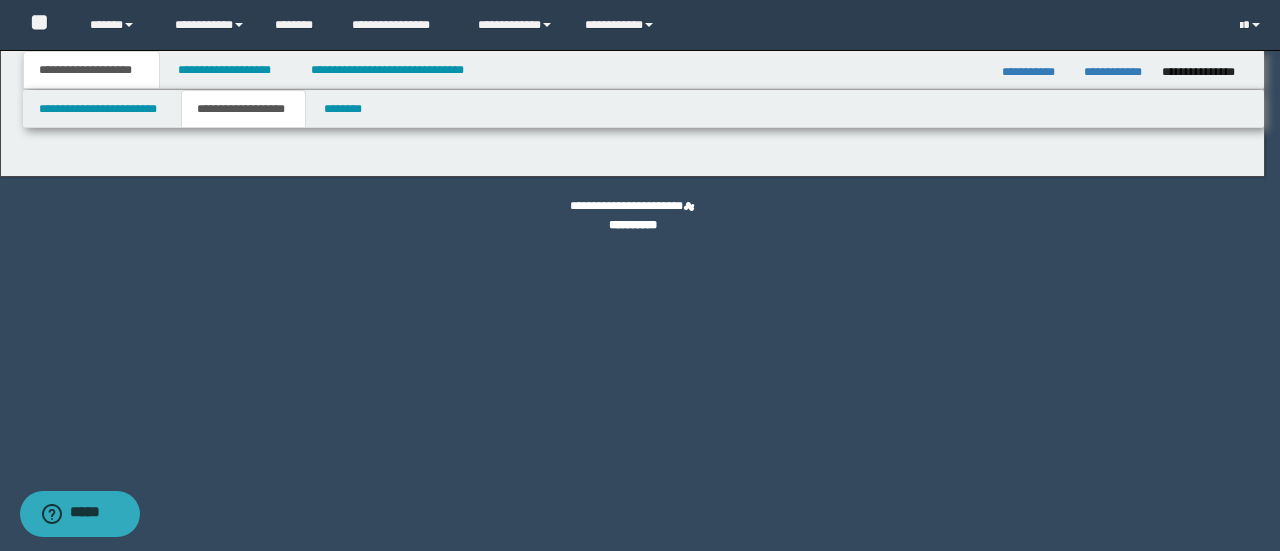 type on "********" 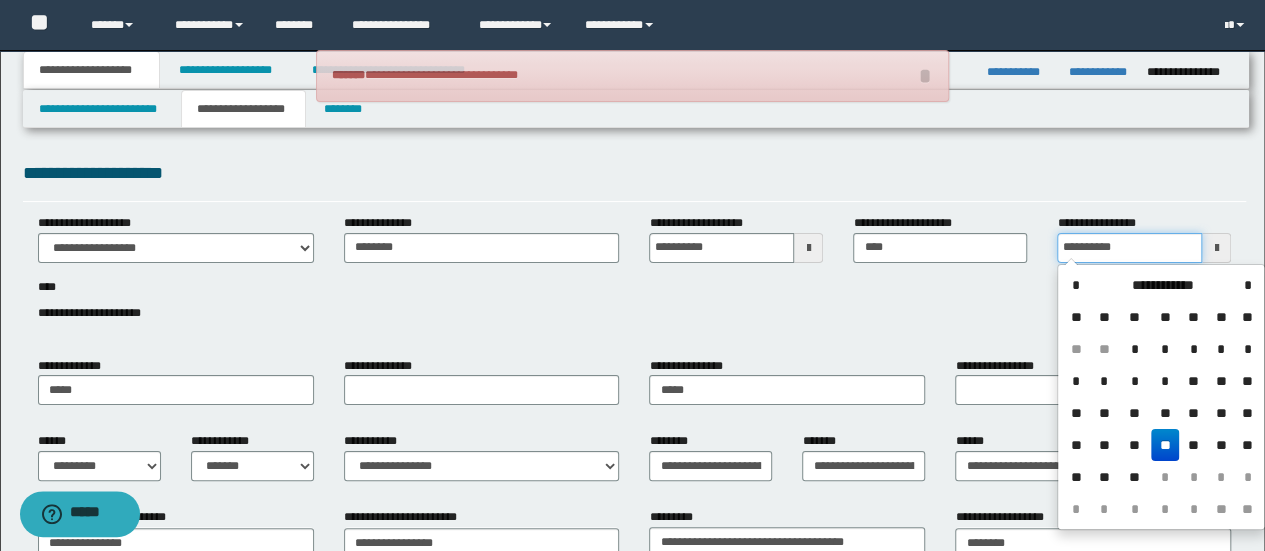 drag, startPoint x: 1144, startPoint y: 252, endPoint x: 846, endPoint y: 252, distance: 298 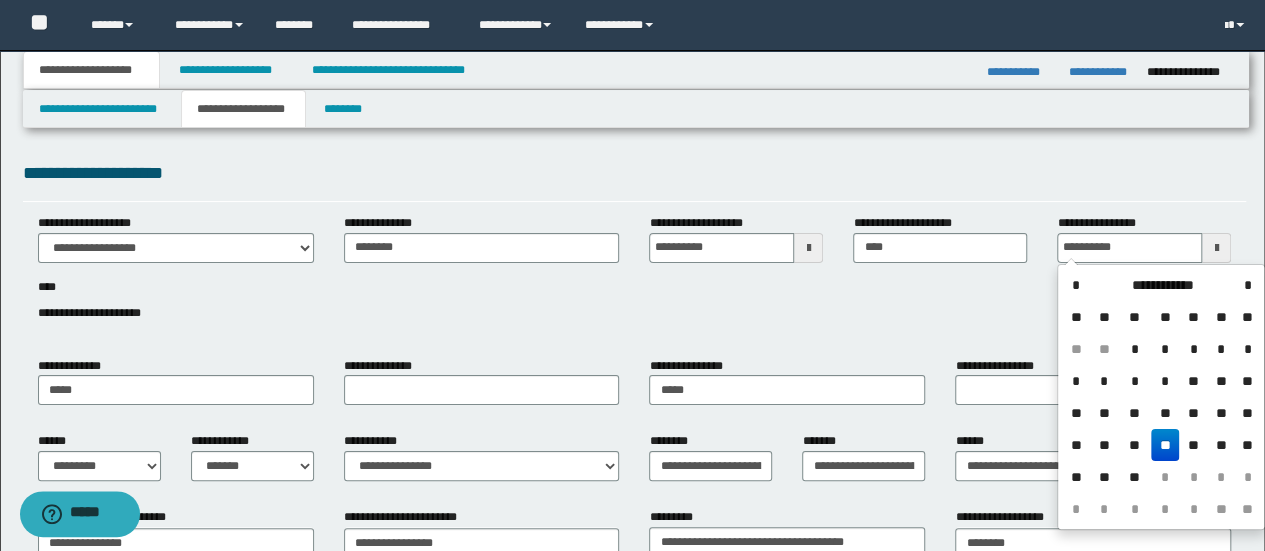 type on "**********" 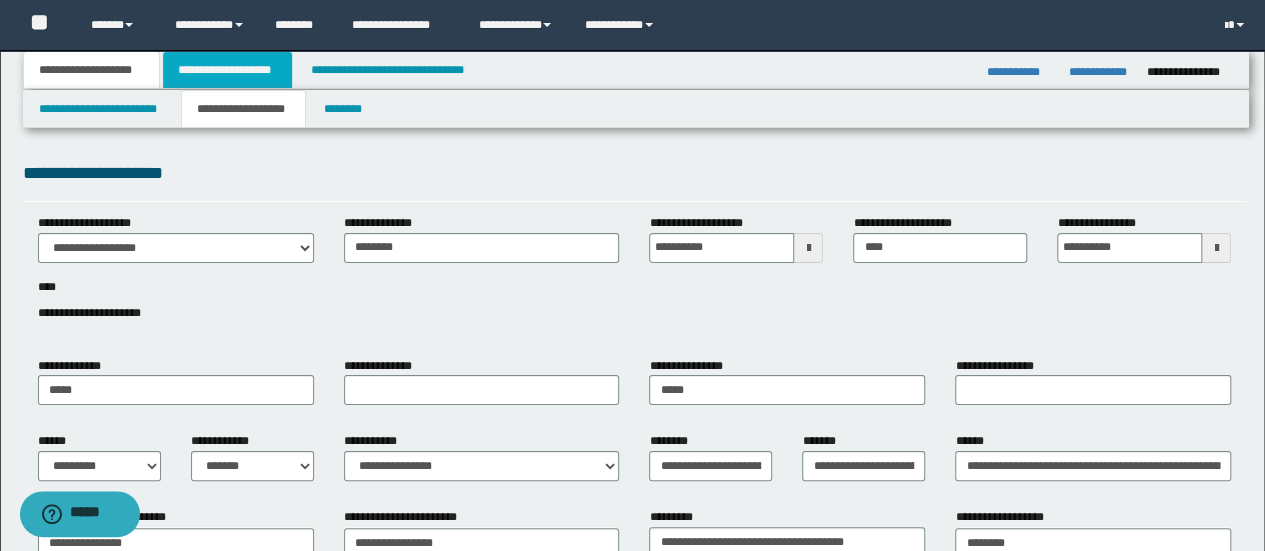 click on "**********" at bounding box center (227, 70) 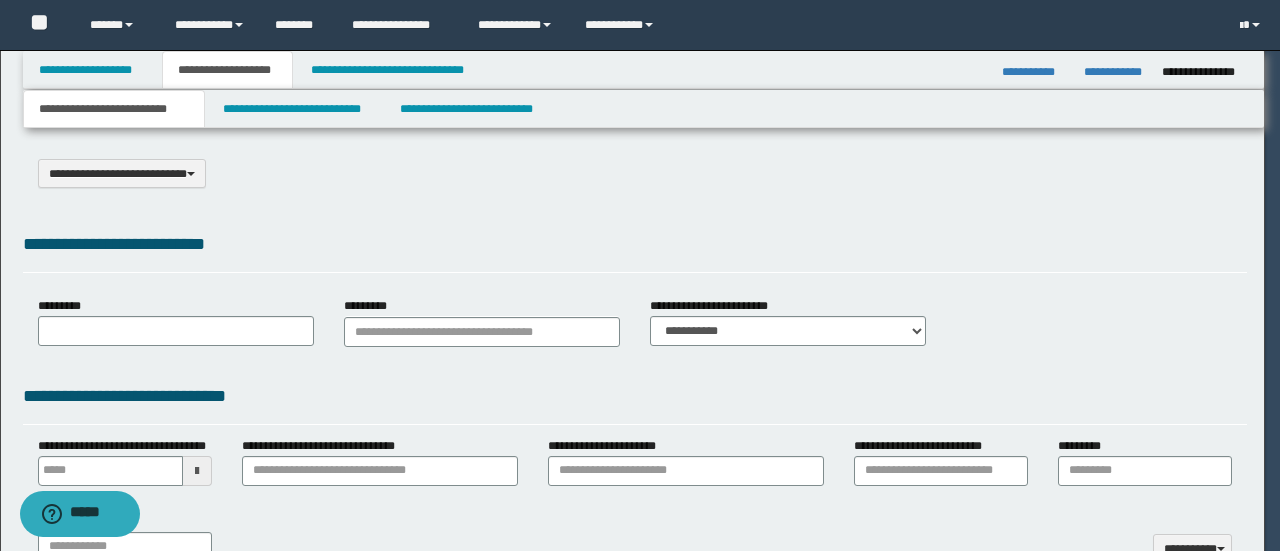 type on "**********" 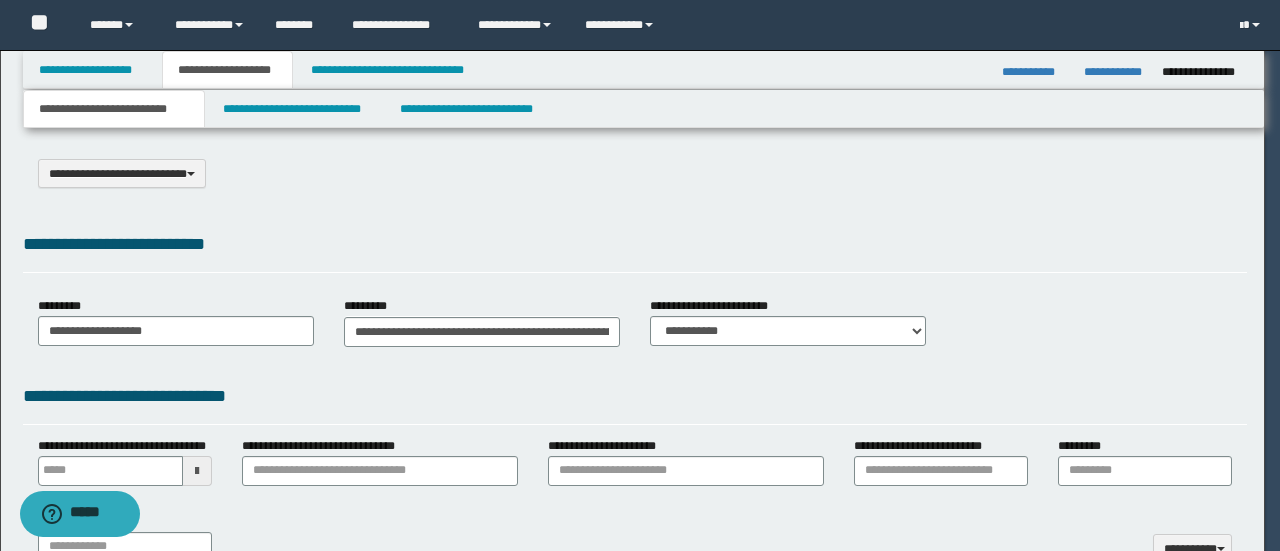 scroll, scrollTop: 0, scrollLeft: 0, axis: both 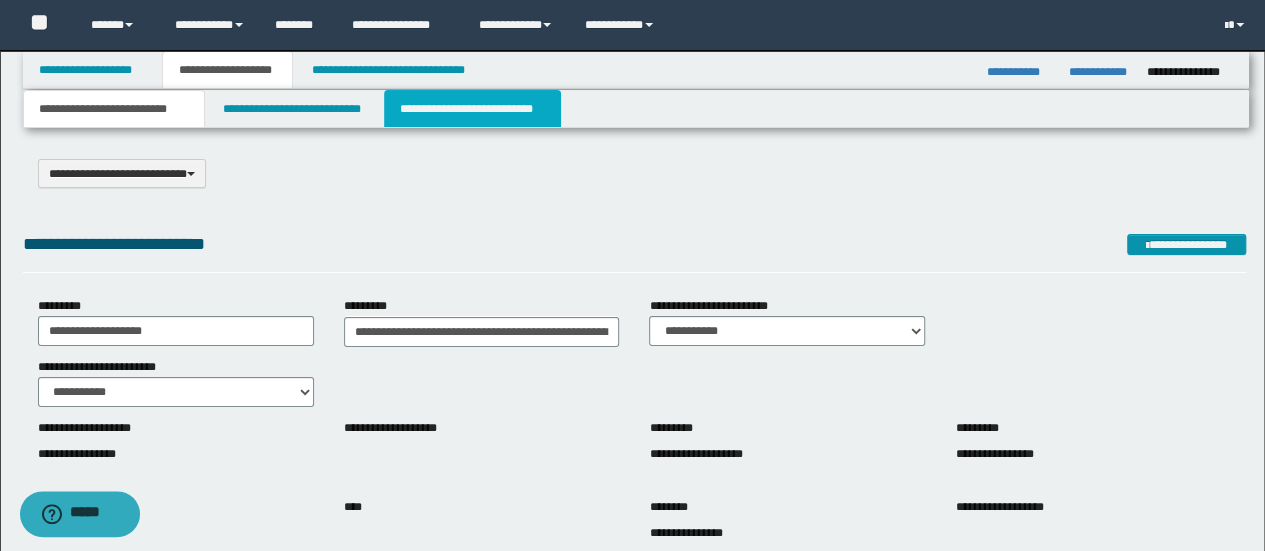 click on "**********" at bounding box center [472, 109] 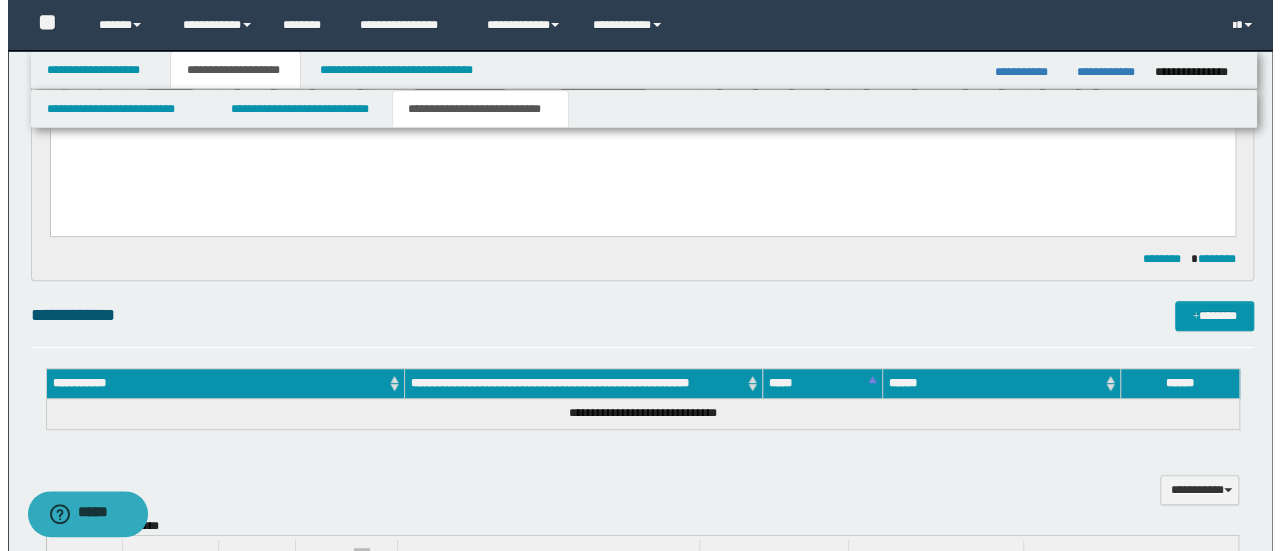 scroll, scrollTop: 266, scrollLeft: 0, axis: vertical 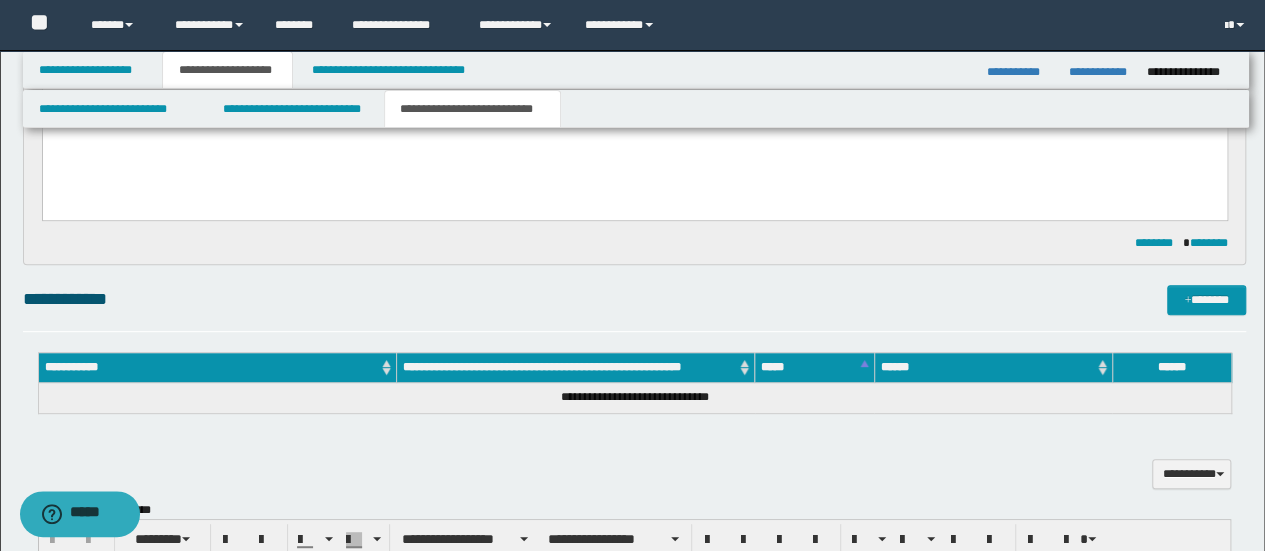 click on "**********" at bounding box center [635, 299] 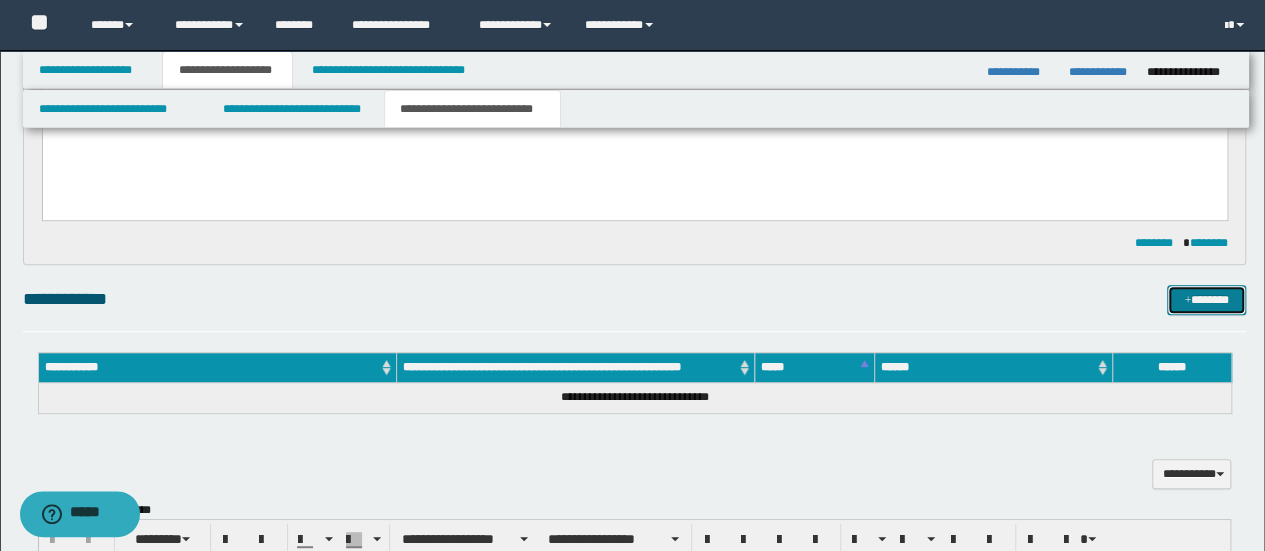 click at bounding box center [1187, 301] 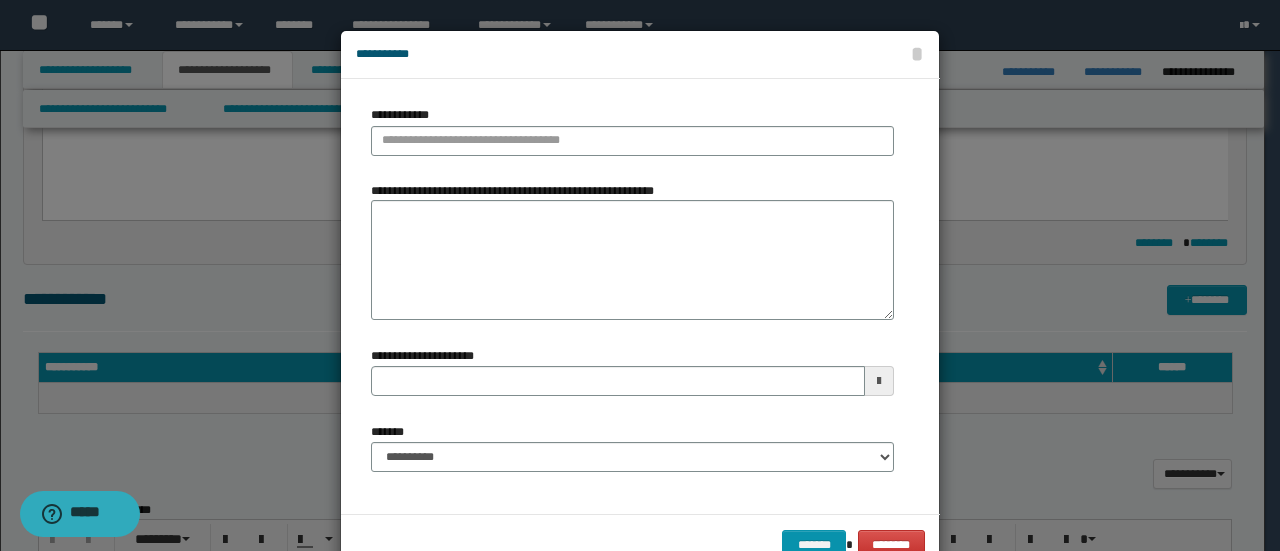 click on "**********" at bounding box center [632, 138] 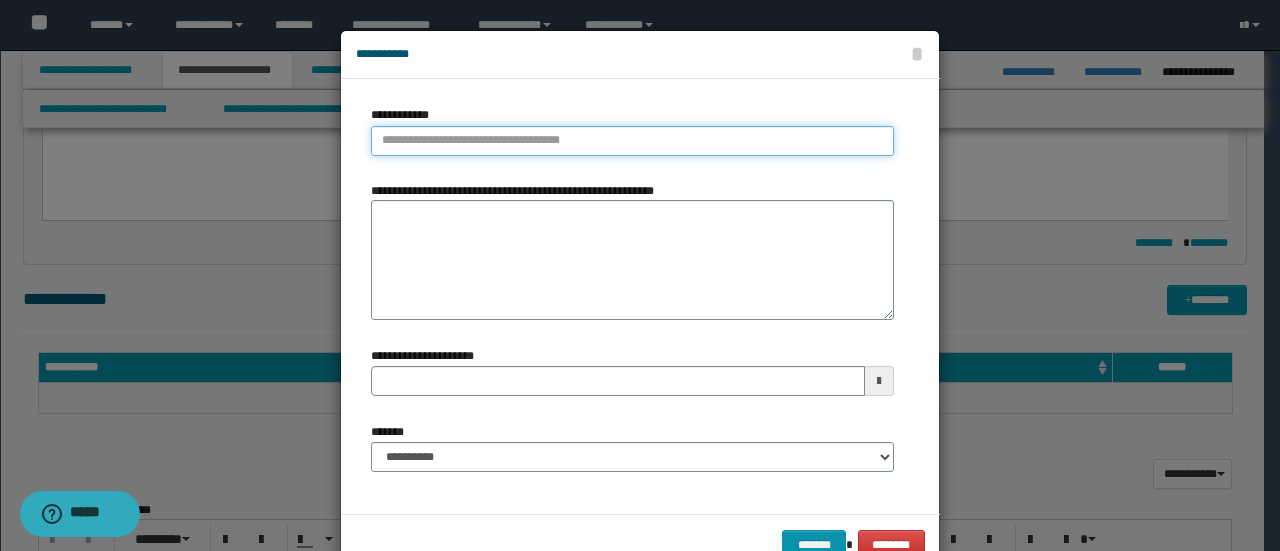 click on "**********" at bounding box center (632, 141) 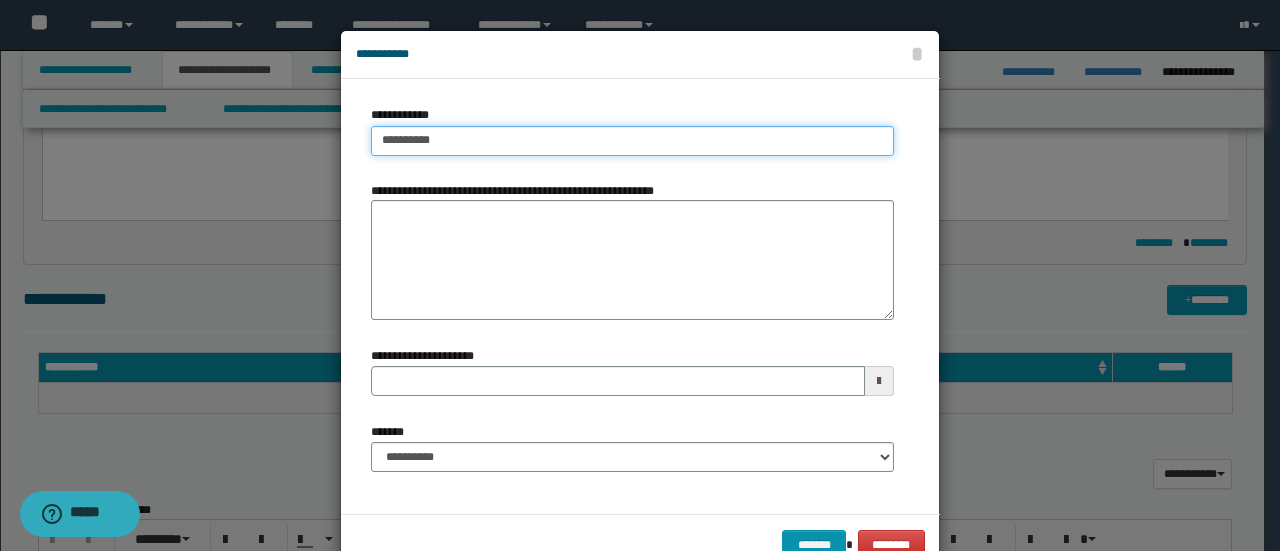 type on "**********" 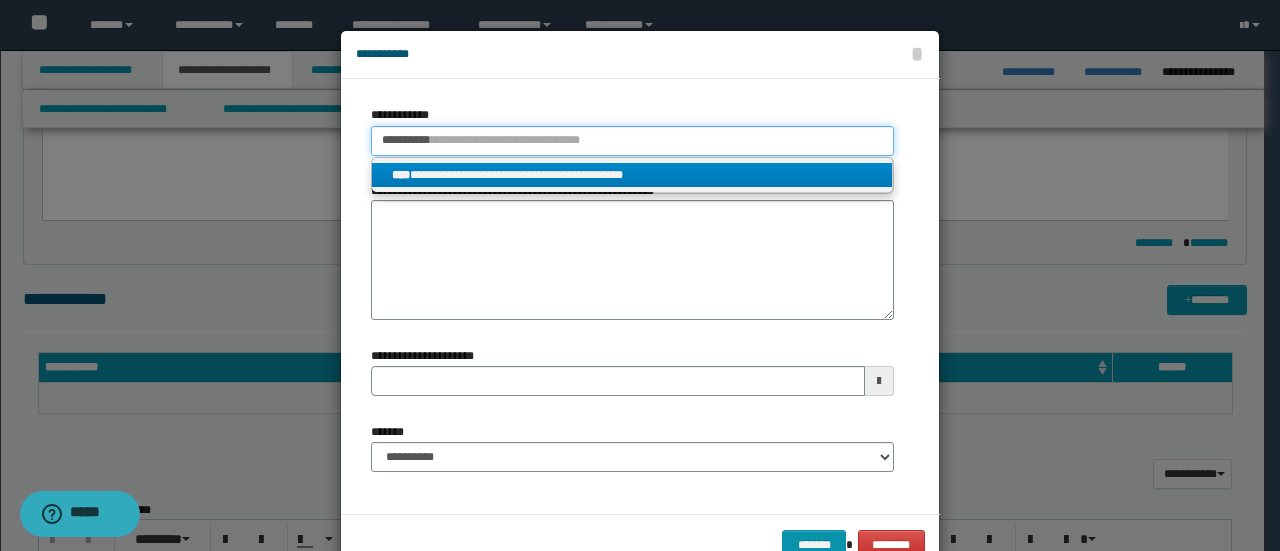 type on "**********" 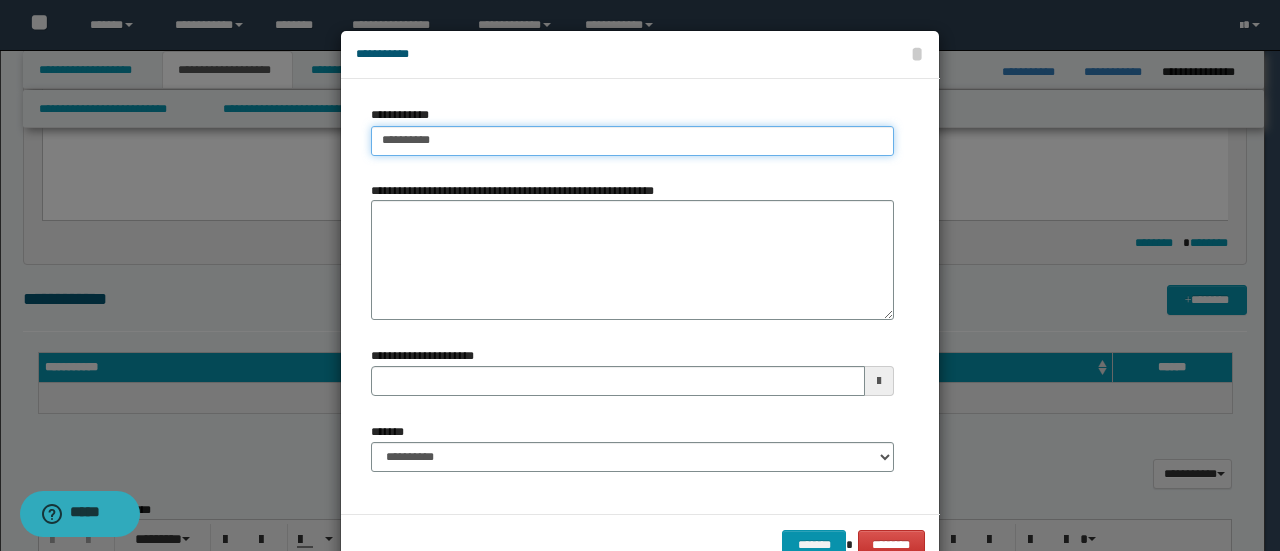 type on "**********" 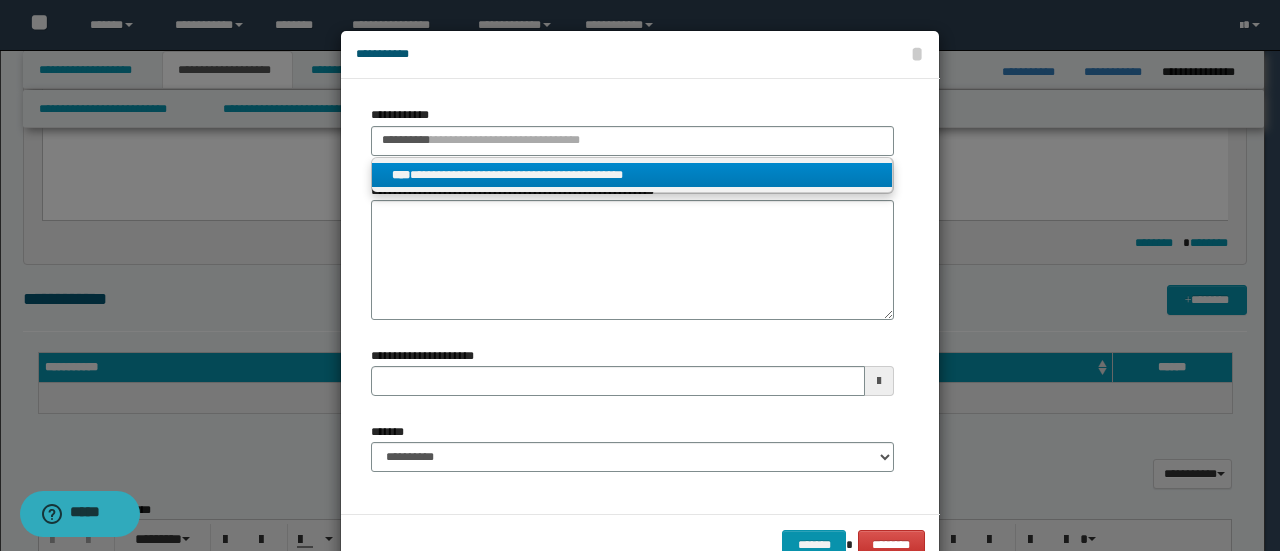 click on "**********" at bounding box center (632, 175) 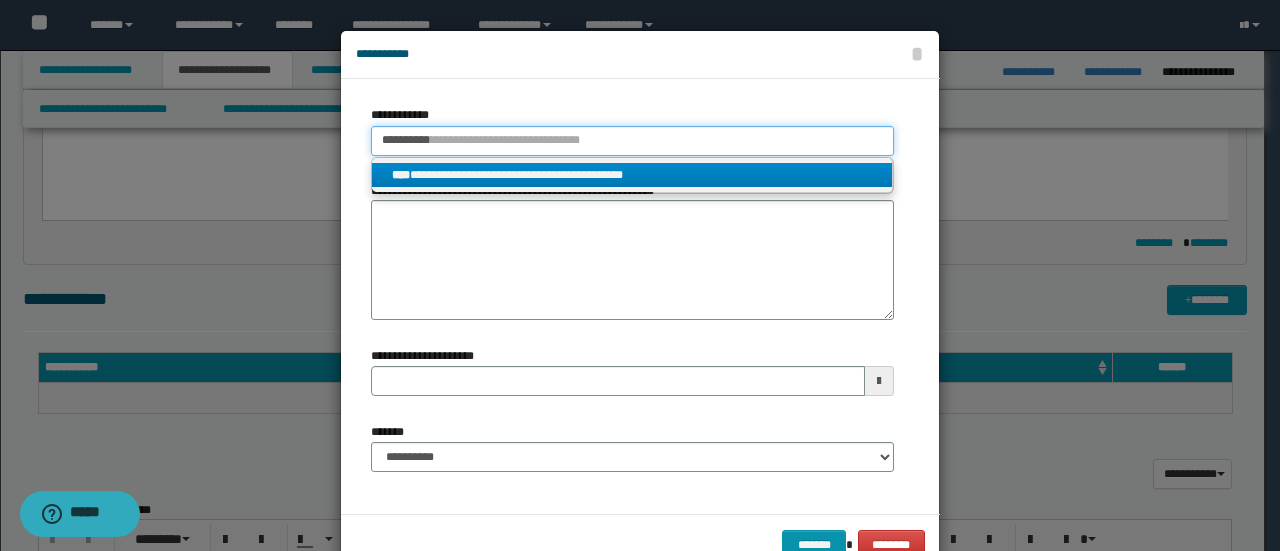 type 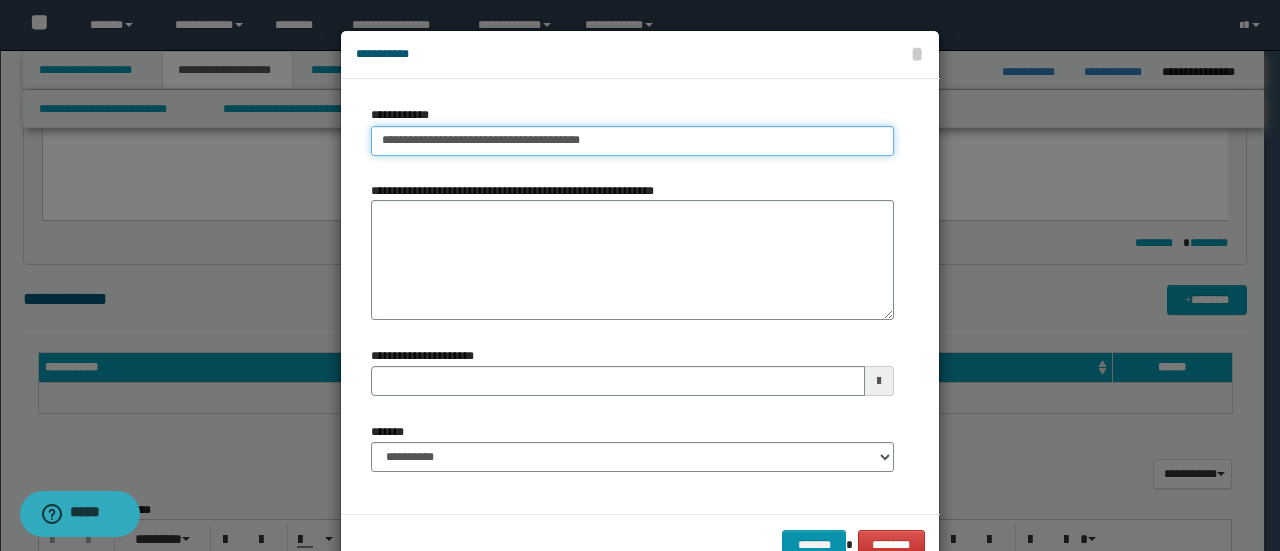 type 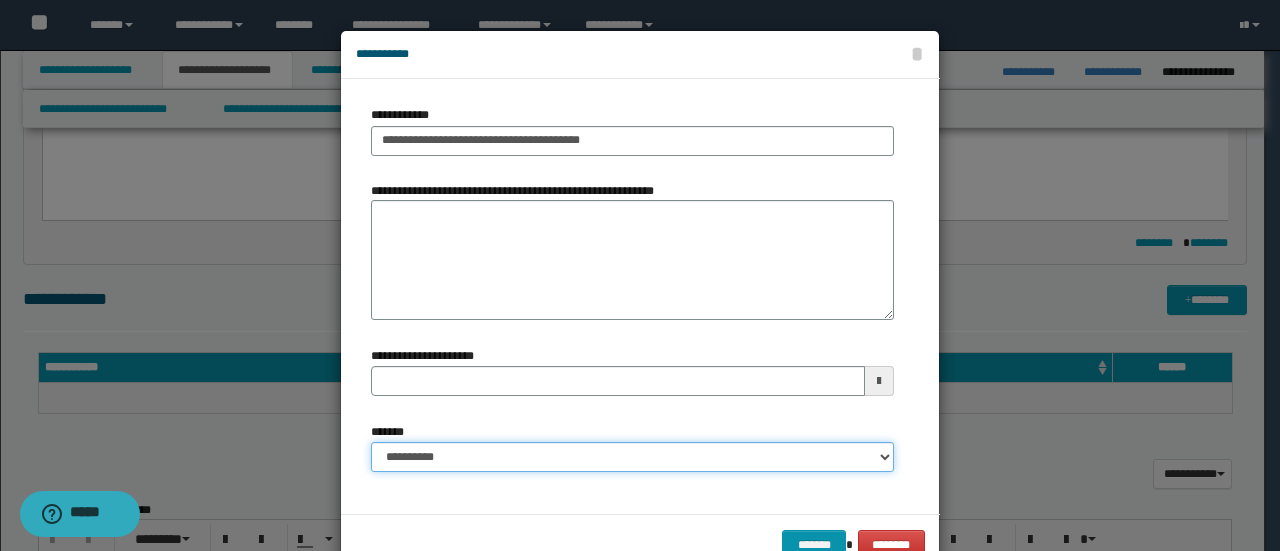 click on "**********" at bounding box center [632, 457] 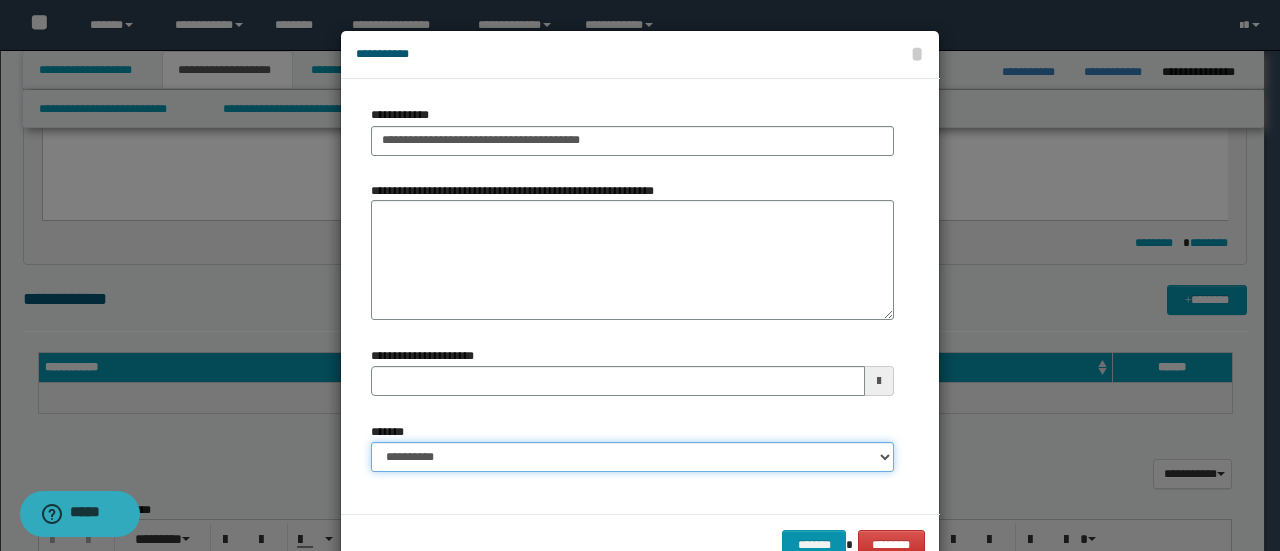 select on "*" 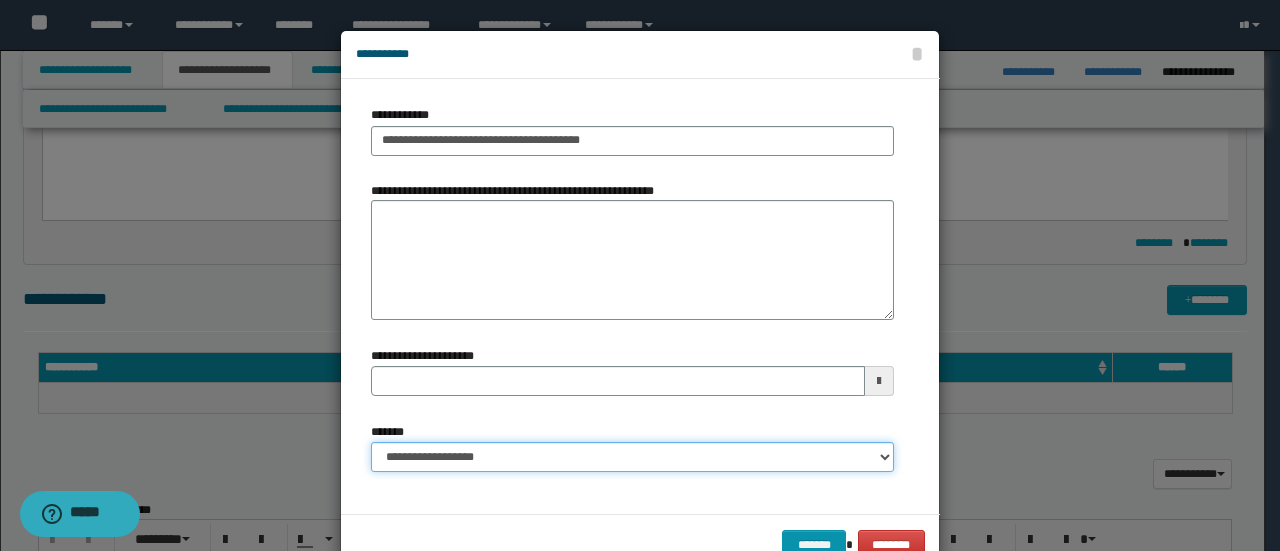 type 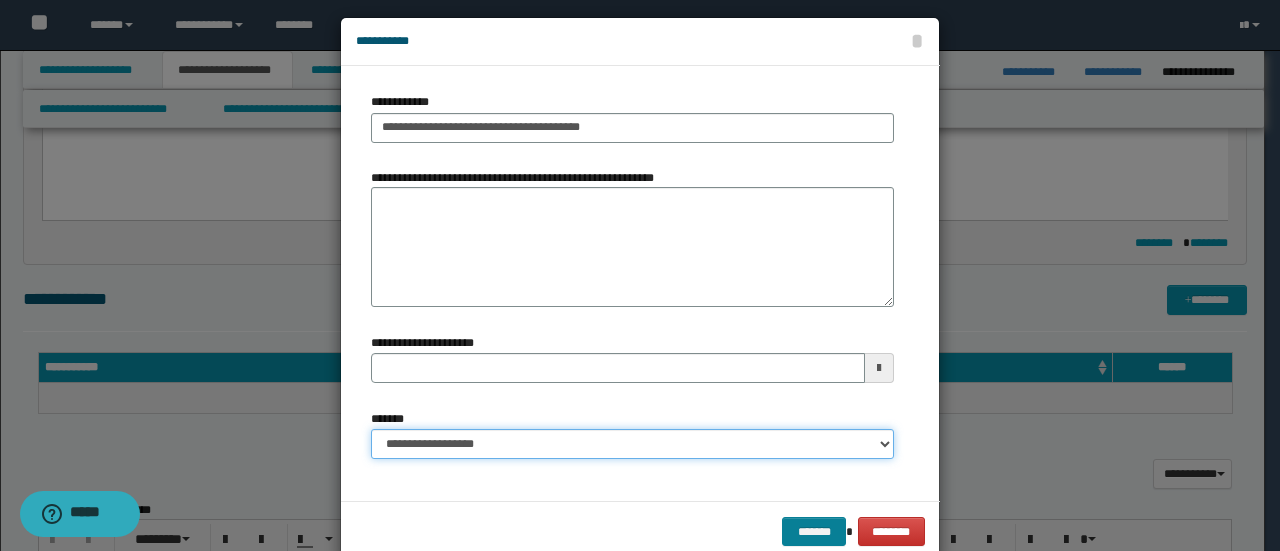 scroll, scrollTop: 52, scrollLeft: 0, axis: vertical 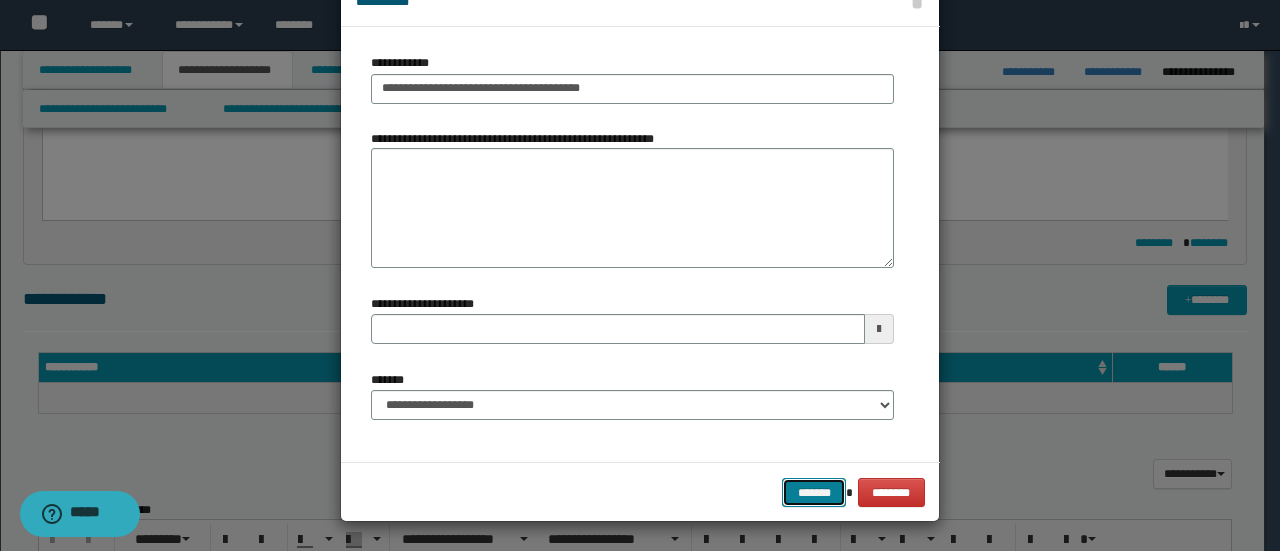 click on "*******" at bounding box center (814, 492) 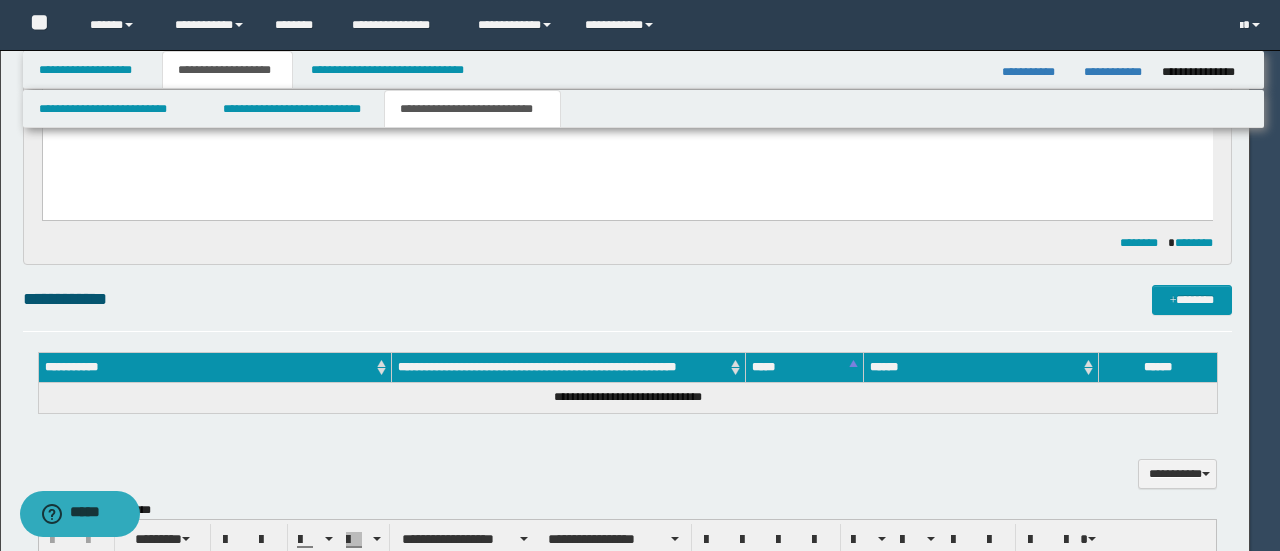 type 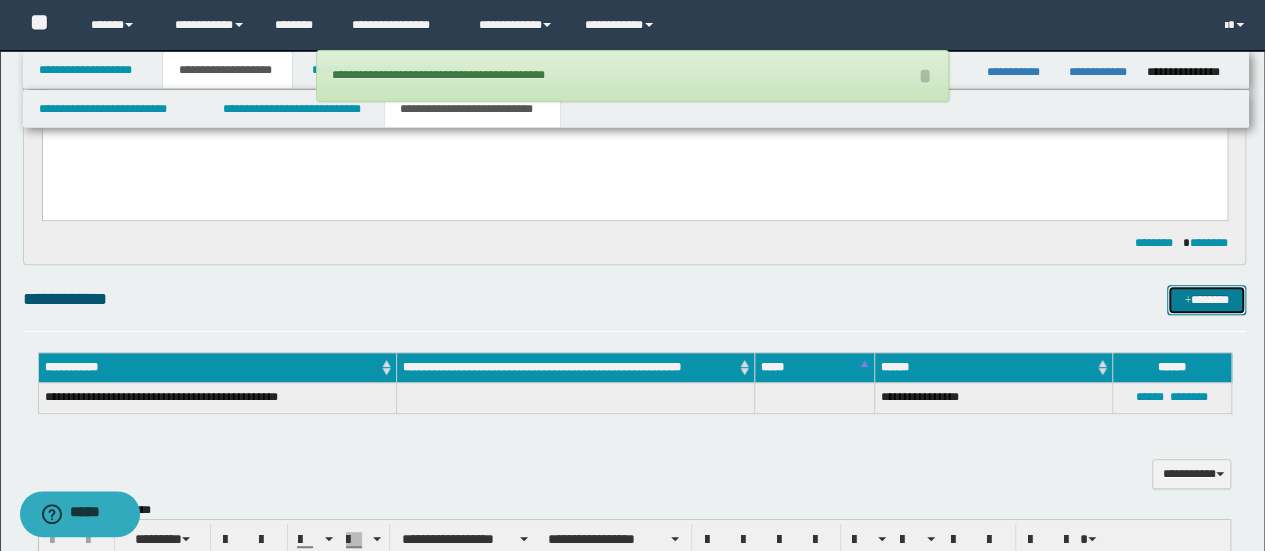 click at bounding box center [1187, 301] 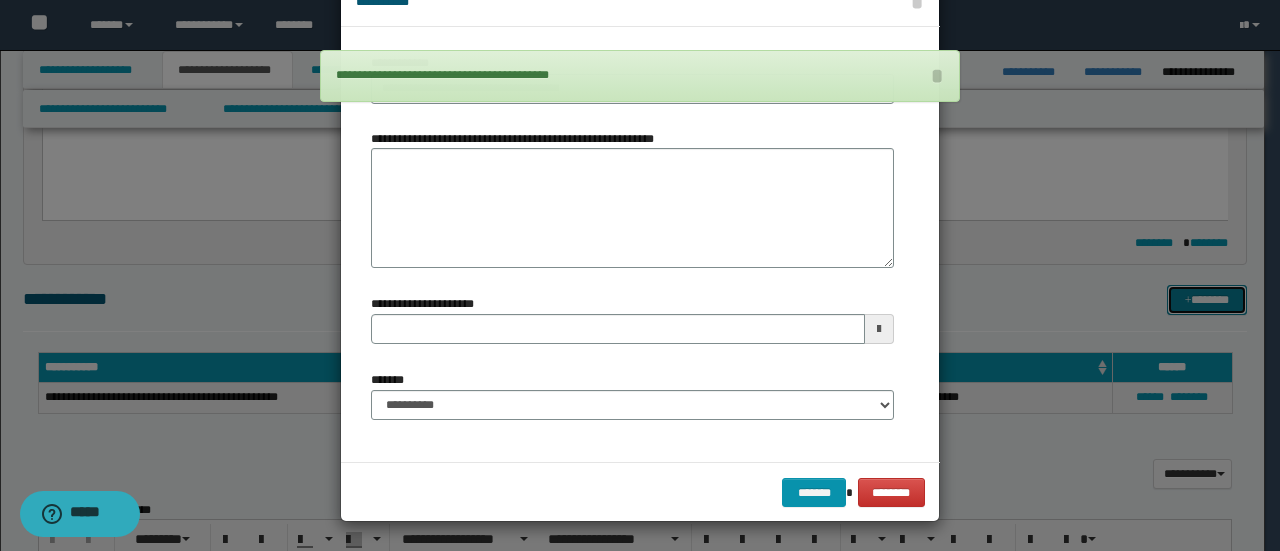 scroll, scrollTop: 0, scrollLeft: 0, axis: both 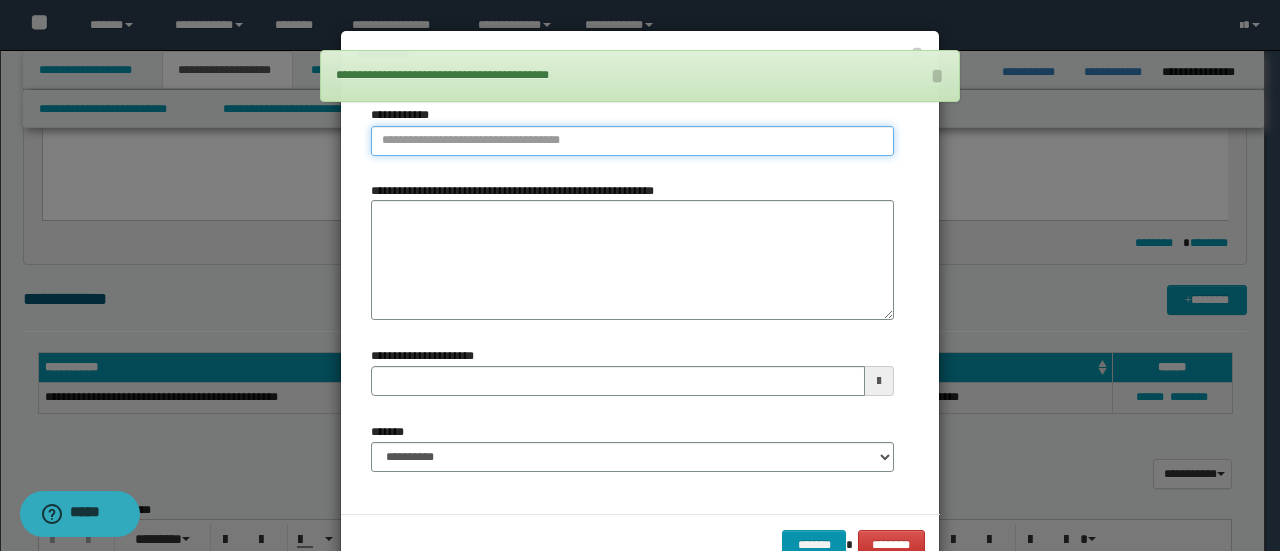 type on "**********" 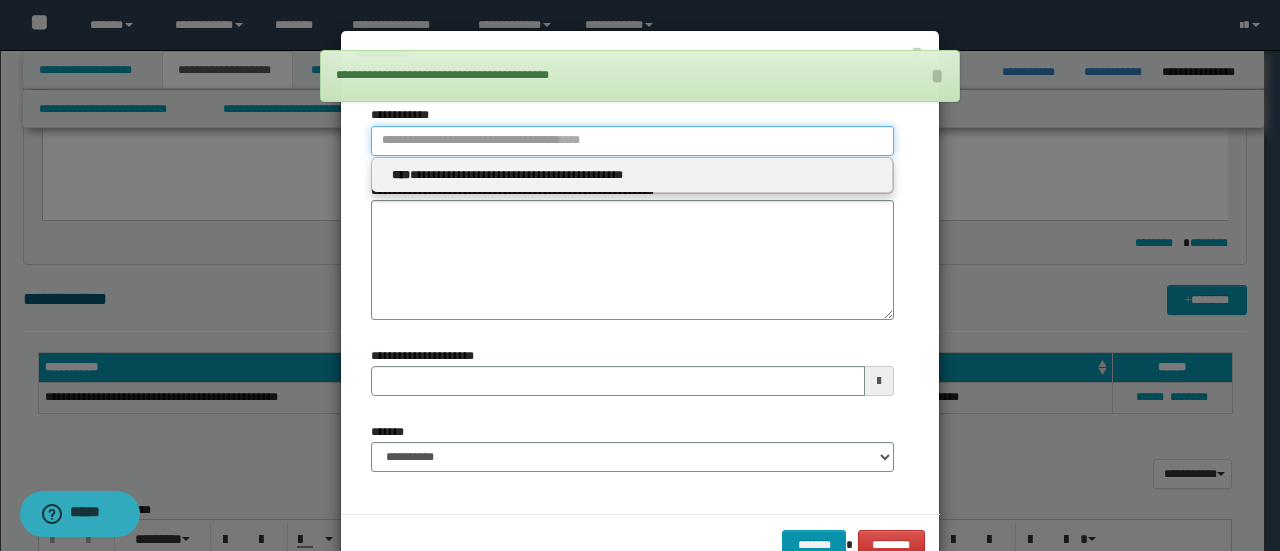 click on "**********" at bounding box center (632, 141) 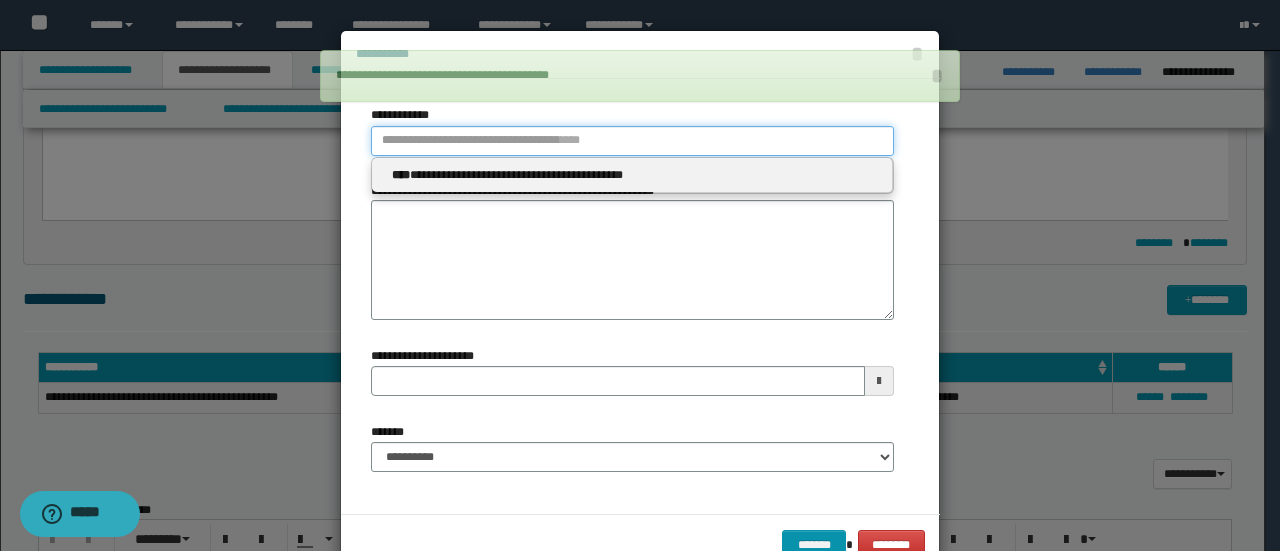 paste on "**********" 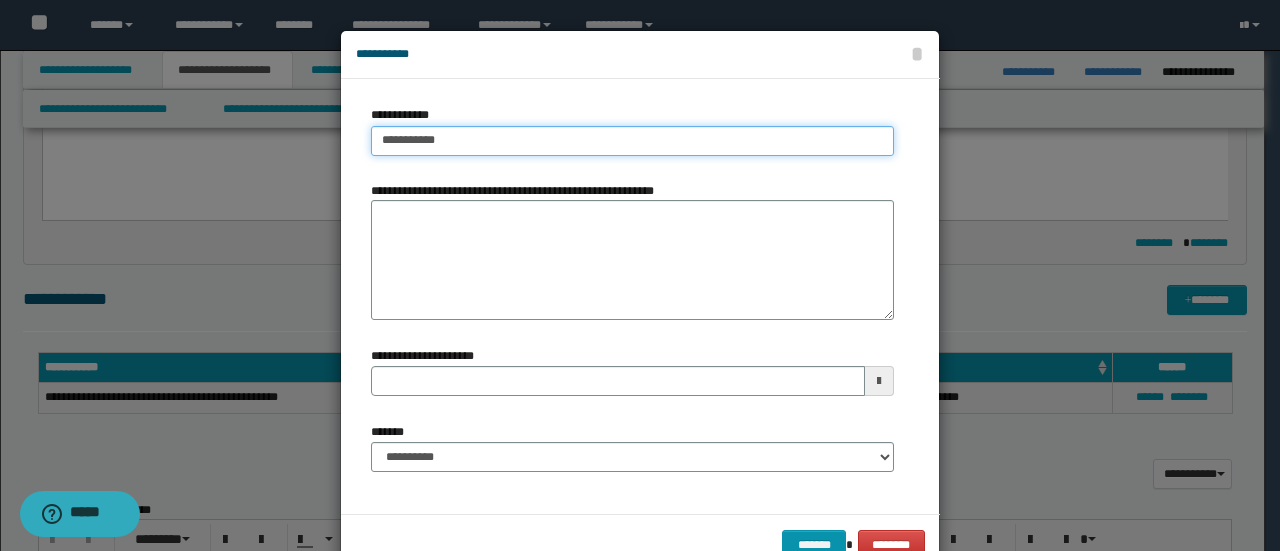 type on "**********" 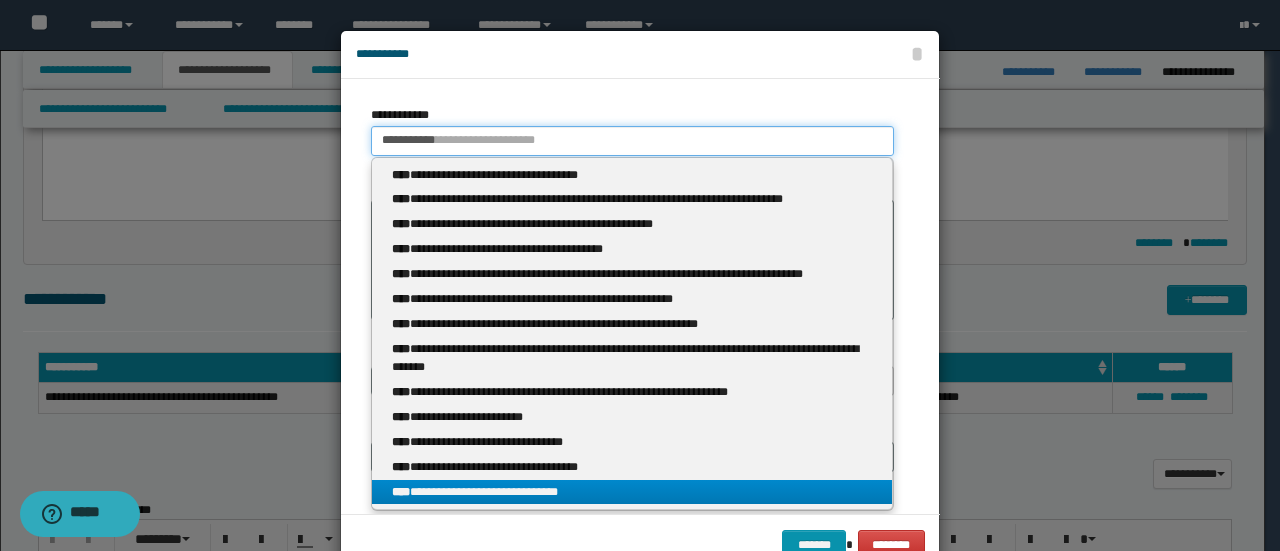 type on "**********" 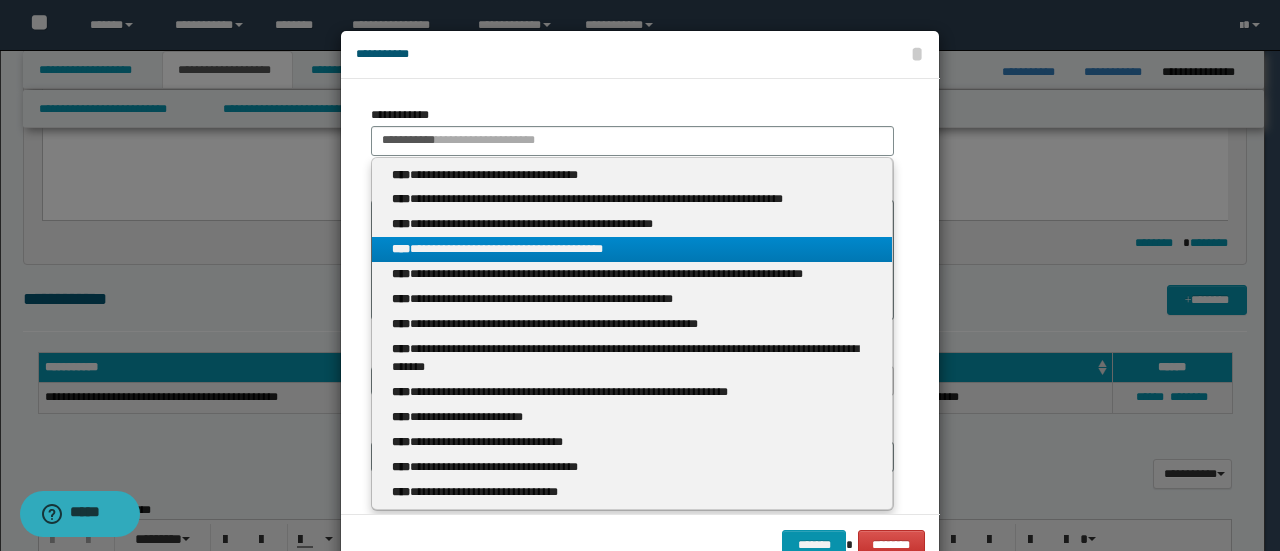 click on "**********" at bounding box center (632, 249) 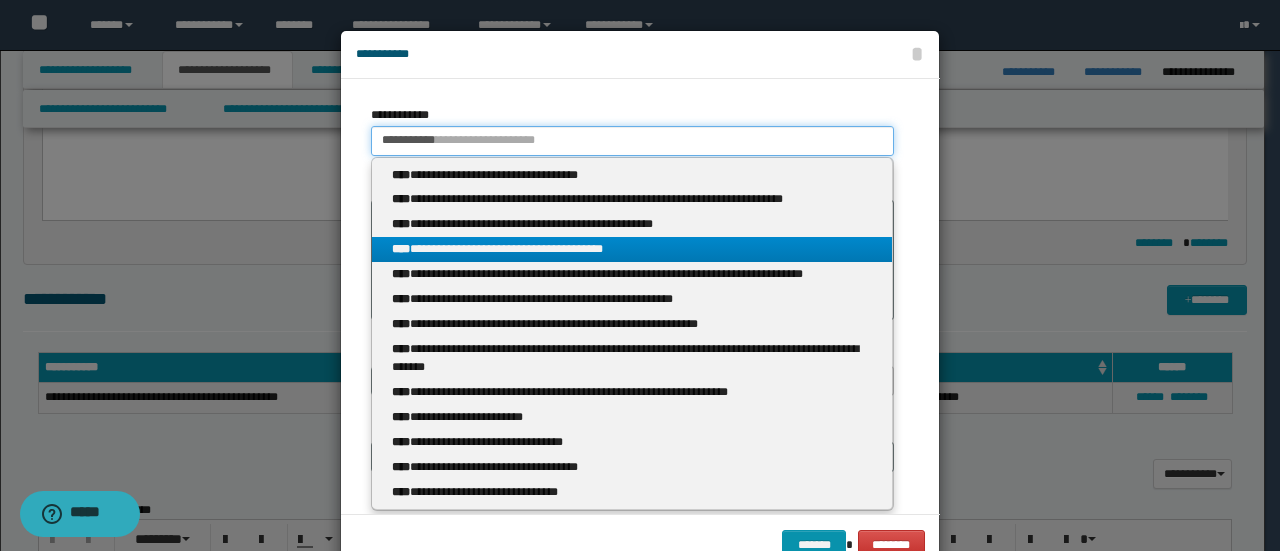 type 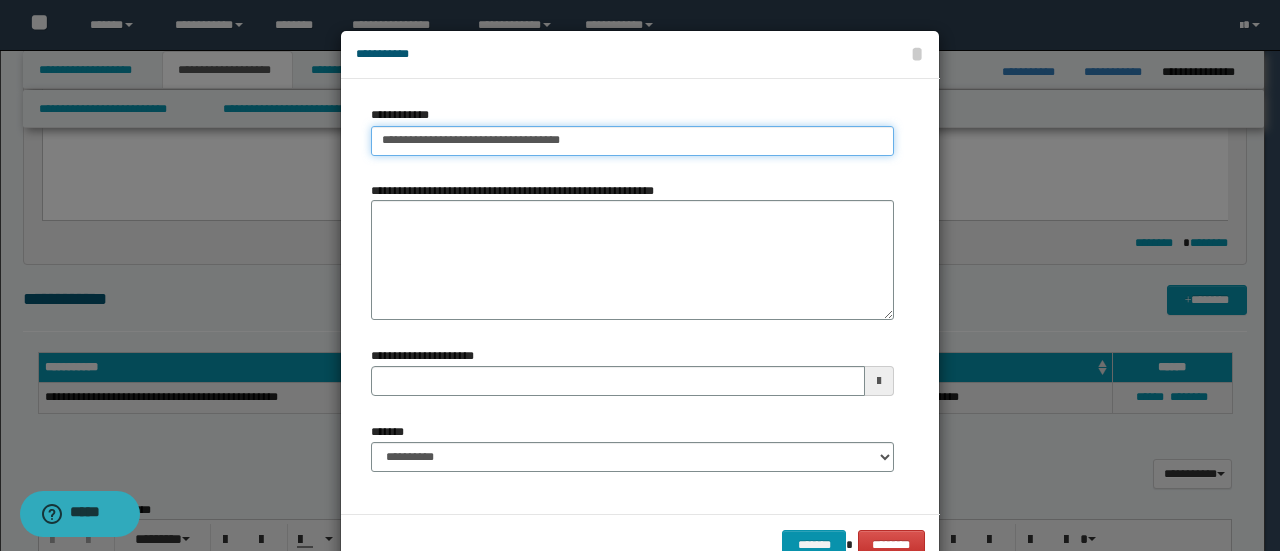 type 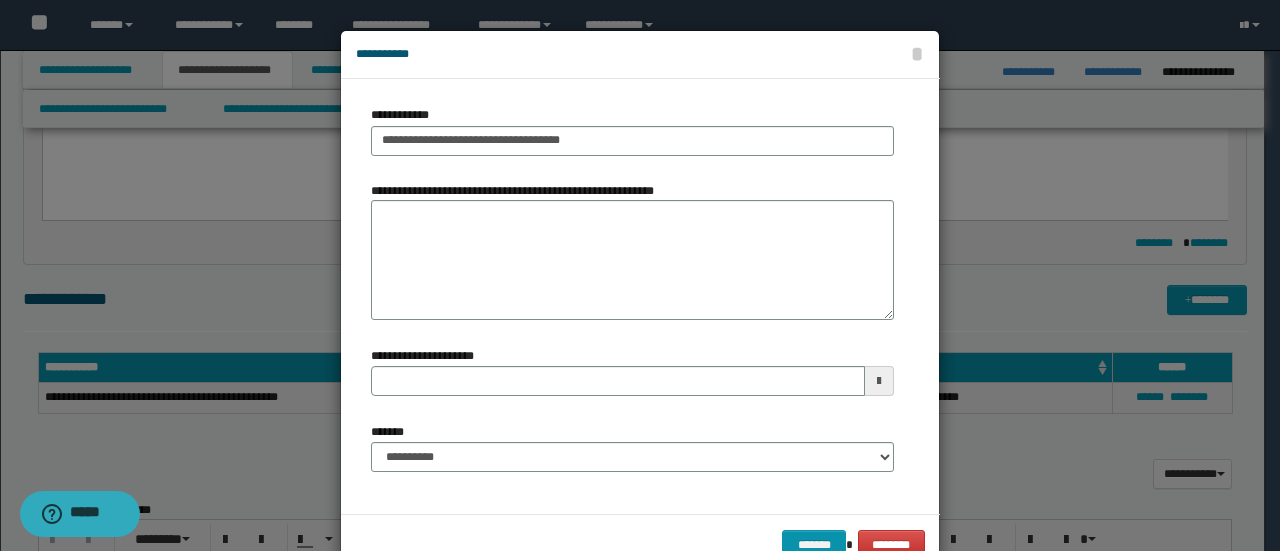 click on "**********" at bounding box center (632, 455) 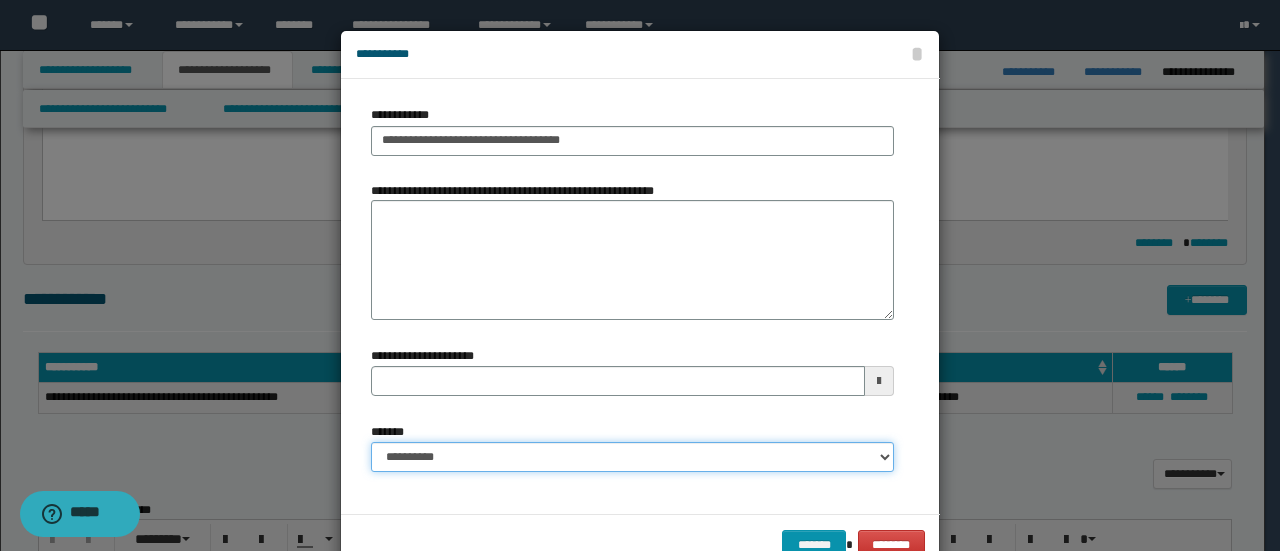click on "**********" at bounding box center (632, 457) 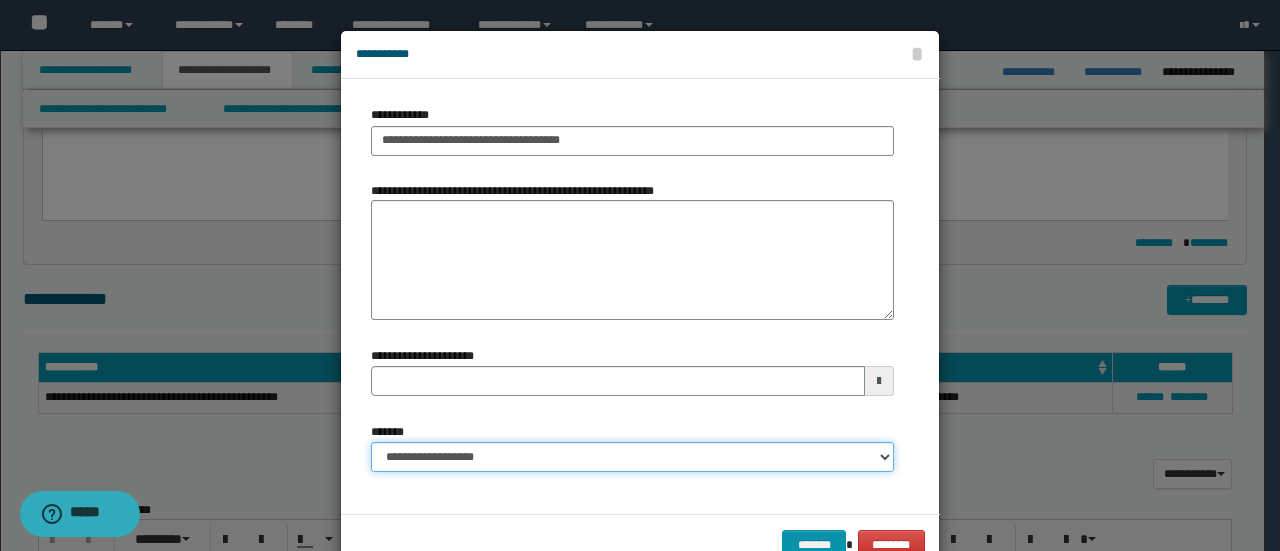 type 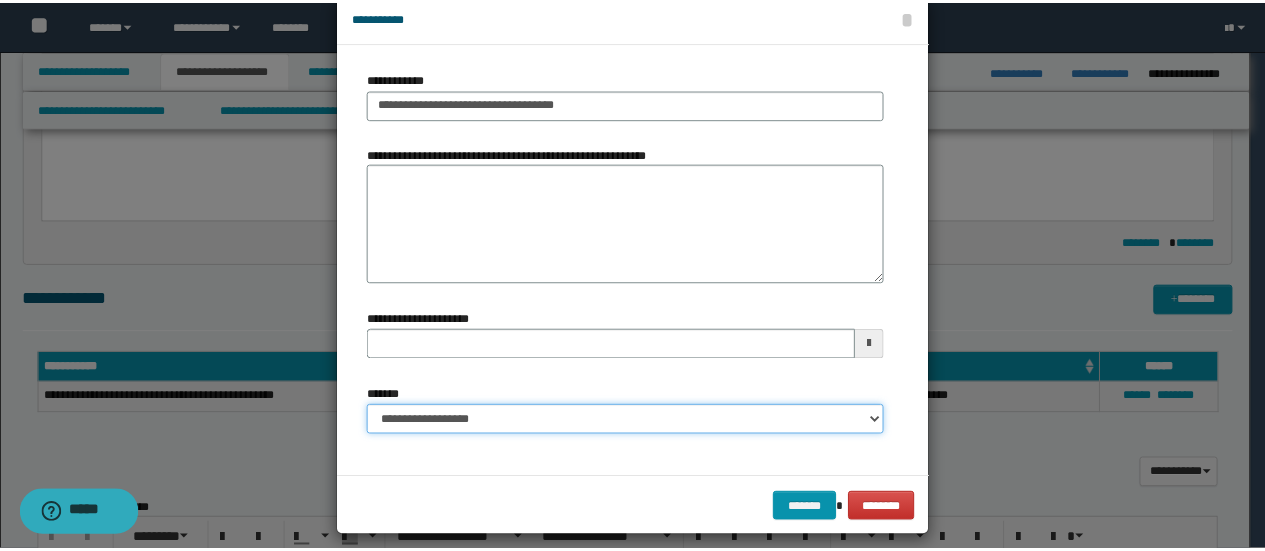 scroll, scrollTop: 52, scrollLeft: 0, axis: vertical 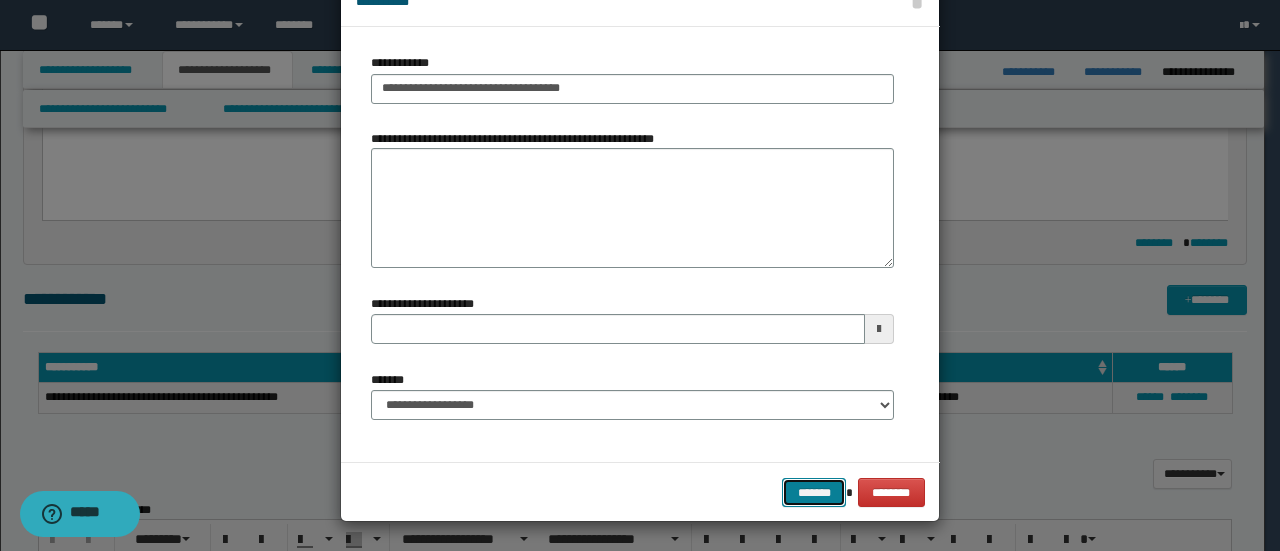 click on "*******" at bounding box center [814, 492] 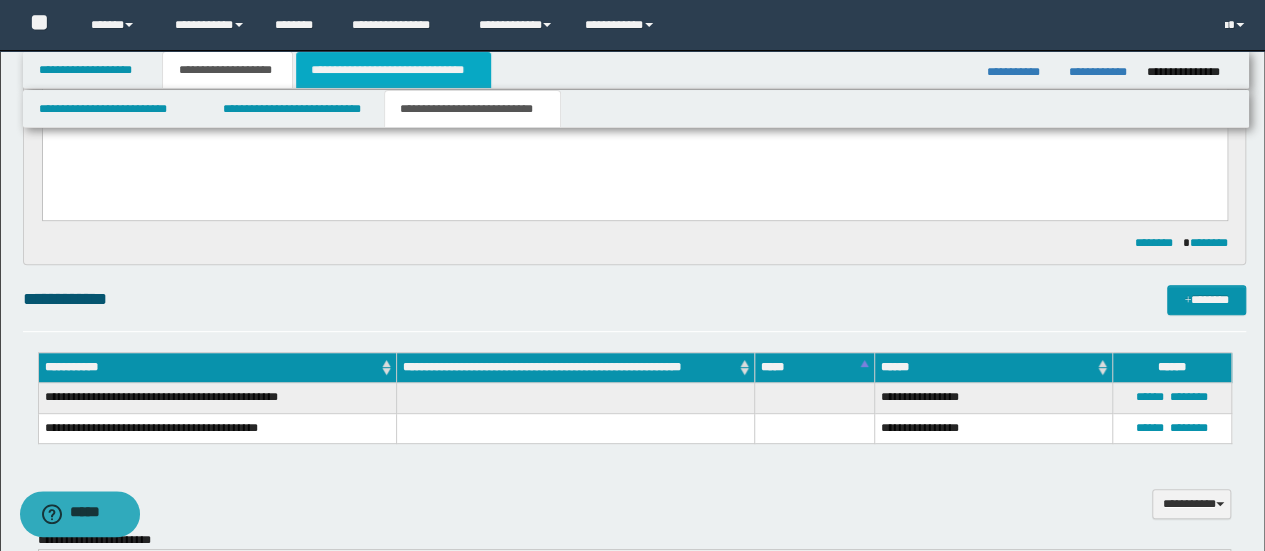 click on "**********" at bounding box center (393, 70) 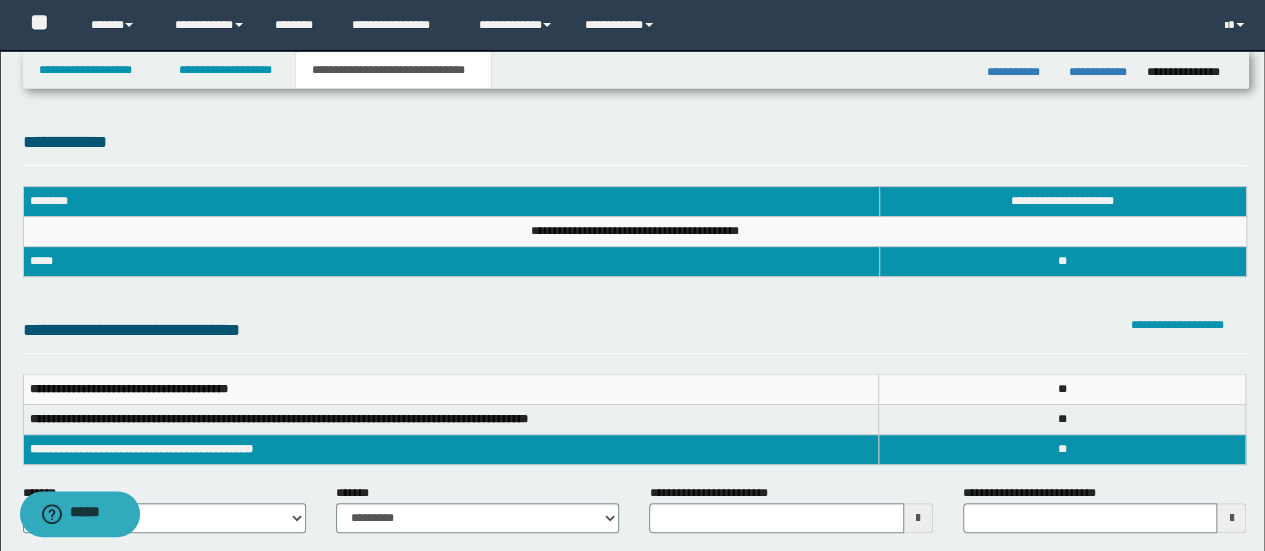scroll, scrollTop: 266, scrollLeft: 0, axis: vertical 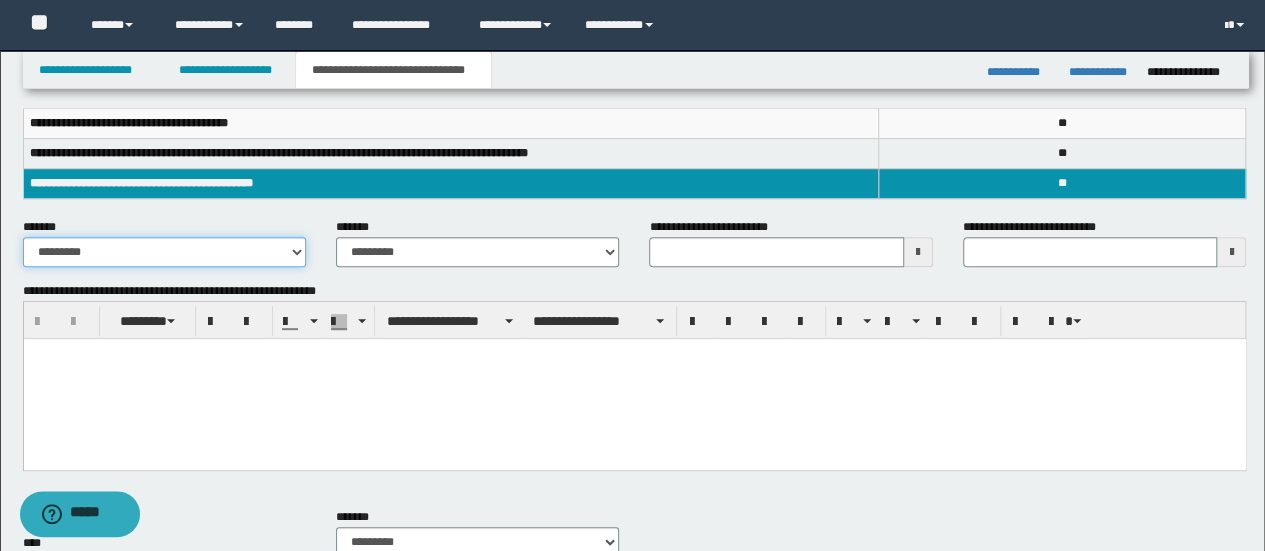 click on "**********" at bounding box center (164, 252) 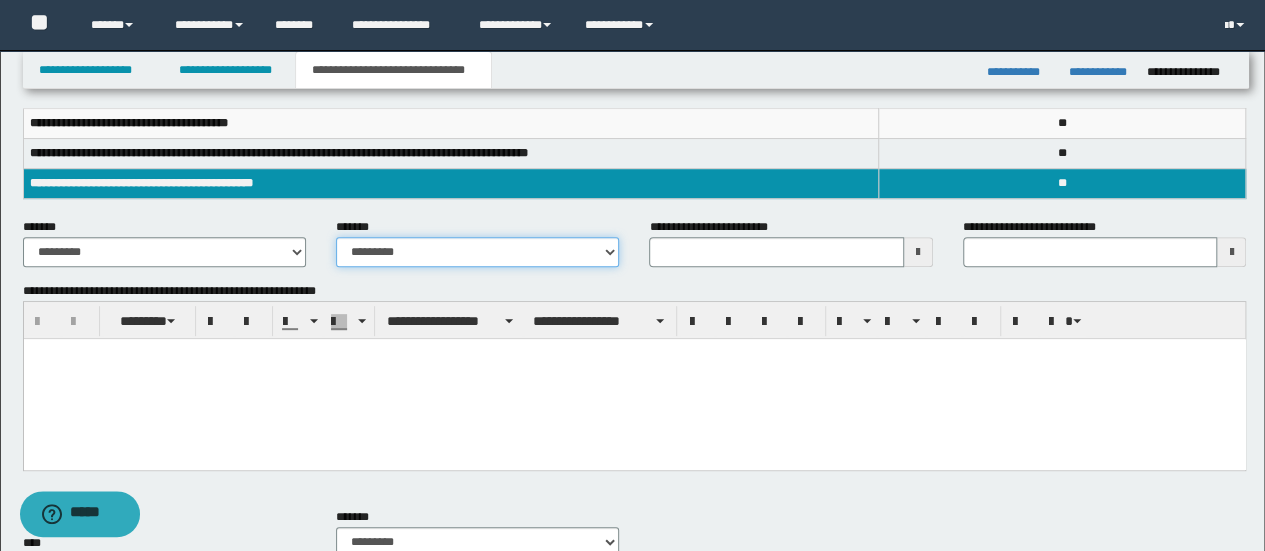 click on "**********" at bounding box center (477, 252) 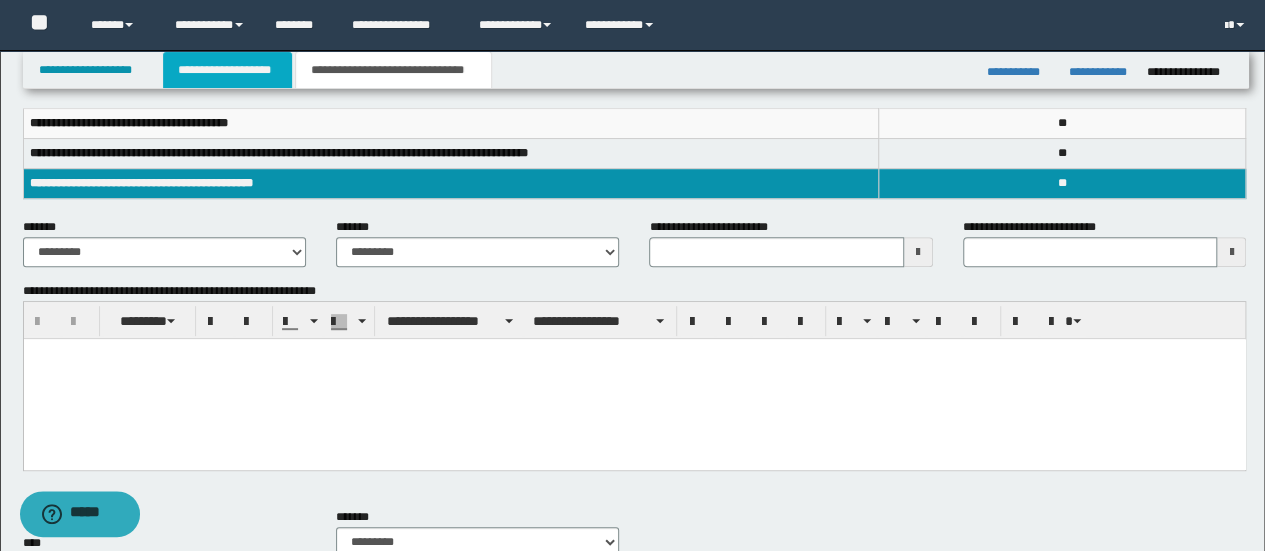 click on "**********" at bounding box center (227, 70) 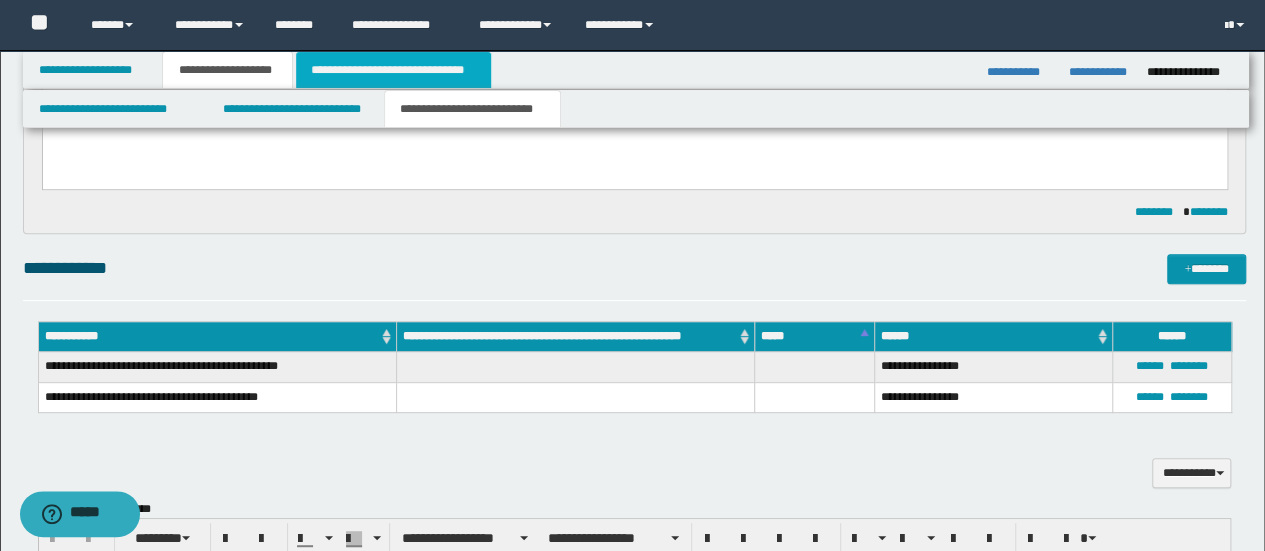 click on "**********" at bounding box center (393, 70) 